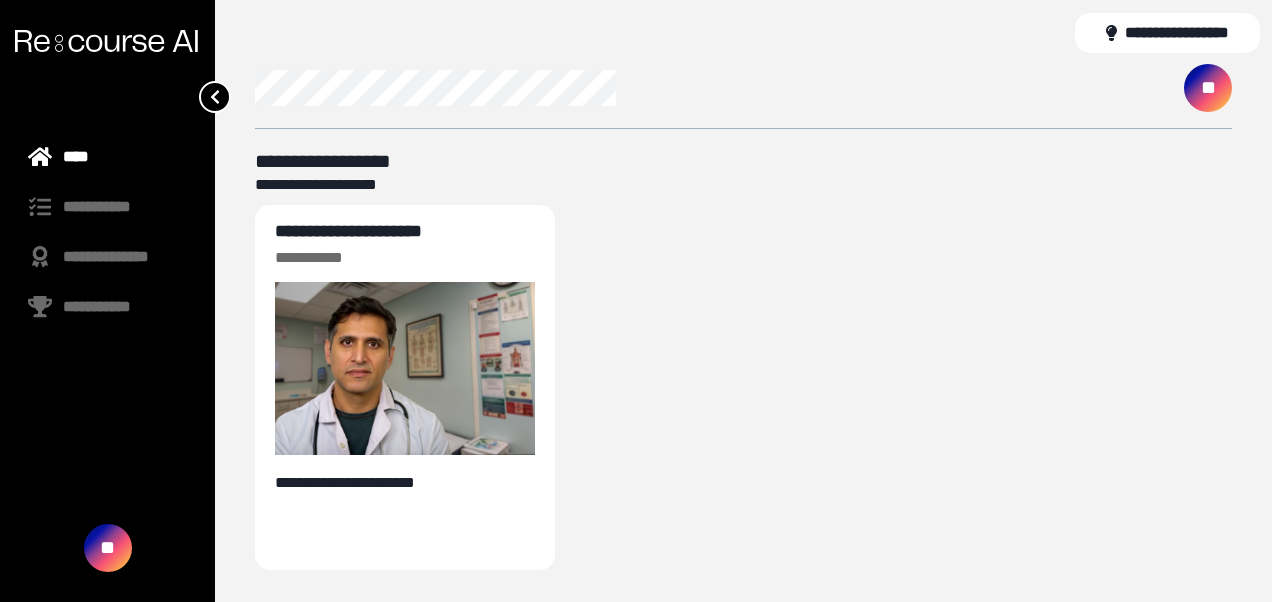 scroll, scrollTop: 0, scrollLeft: 0, axis: both 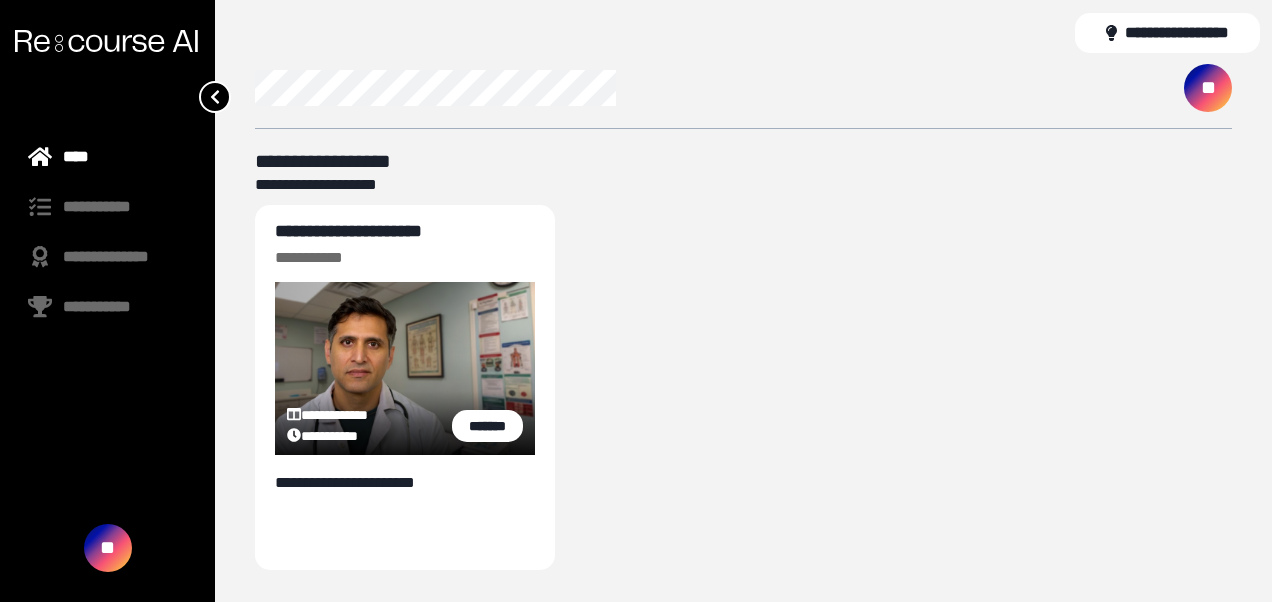 click on "**********" at bounding box center (348, 231) 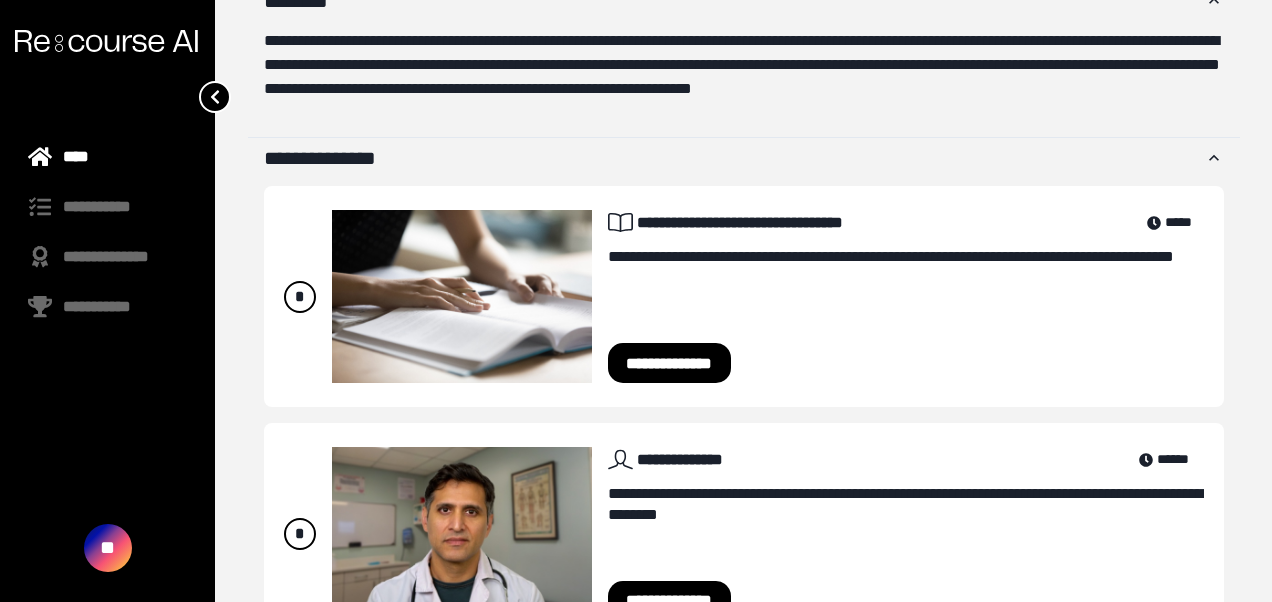 scroll, scrollTop: 507, scrollLeft: 0, axis: vertical 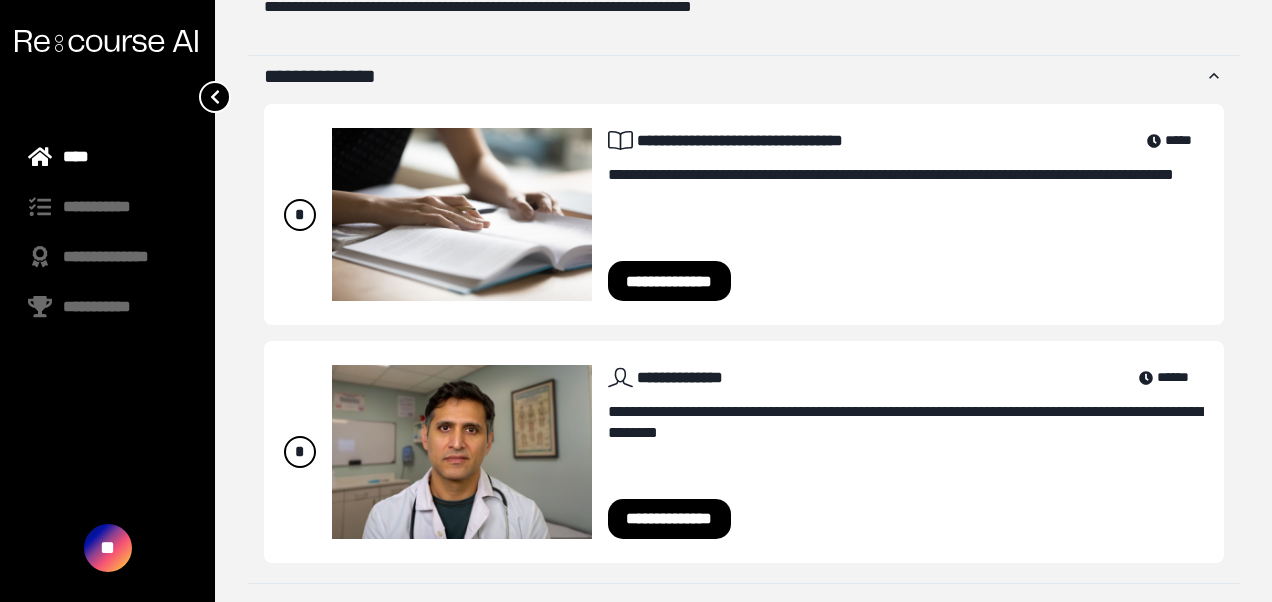 click on "**********" at bounding box center (670, 281) 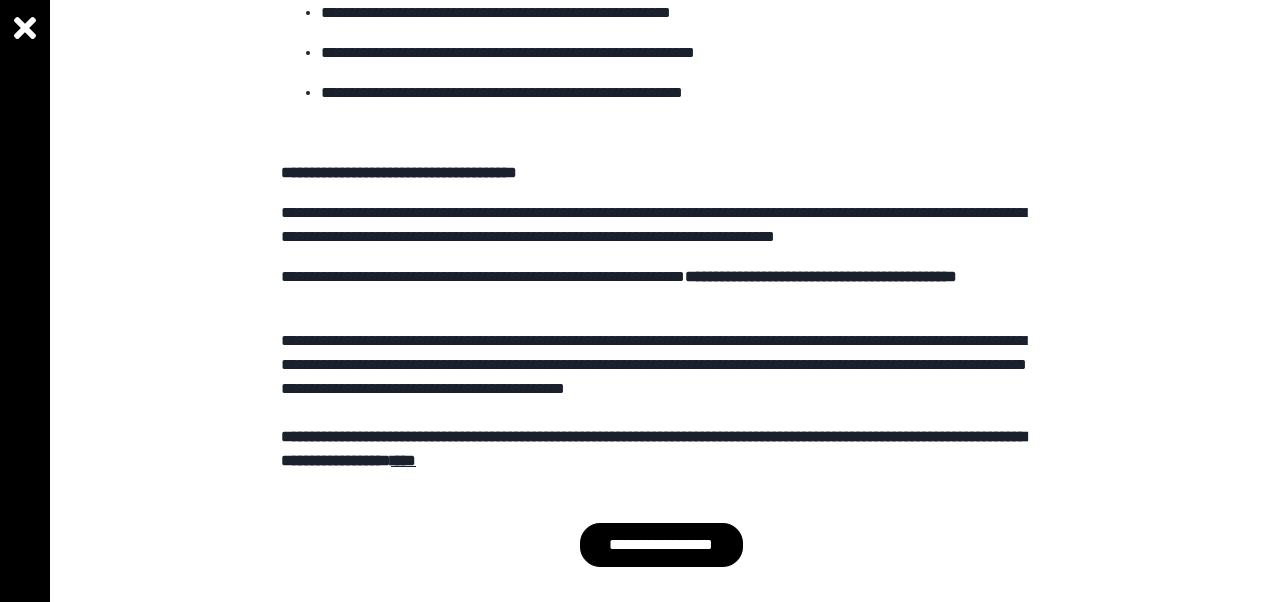 scroll, scrollTop: 744, scrollLeft: 0, axis: vertical 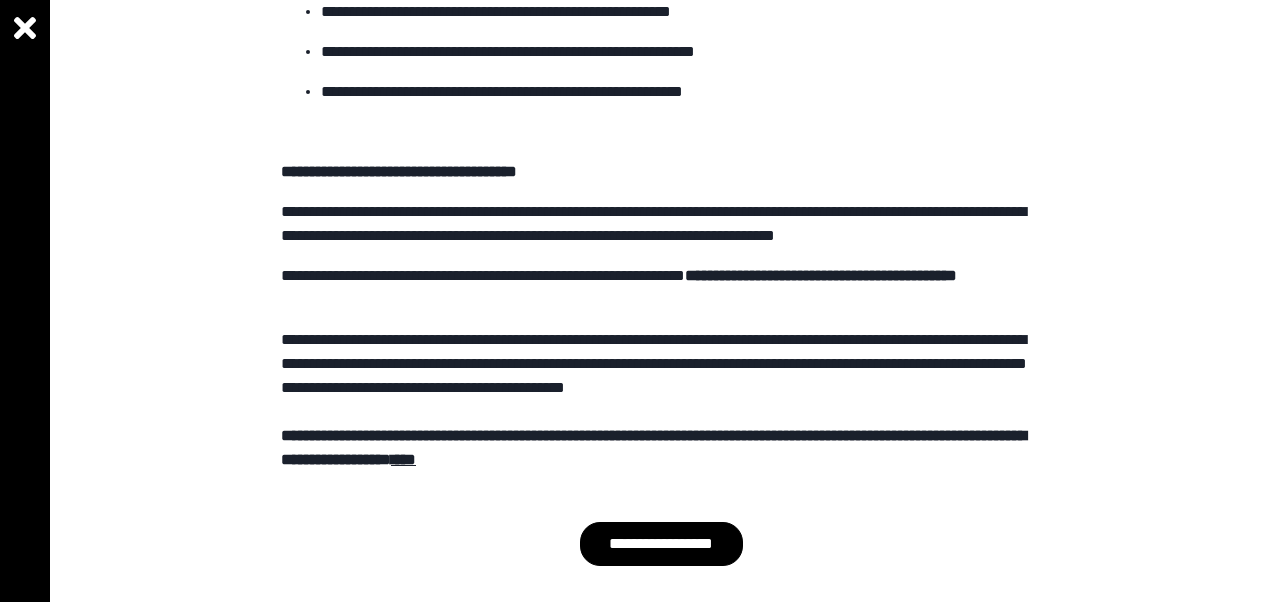 click on "**********" at bounding box center [661, 288] 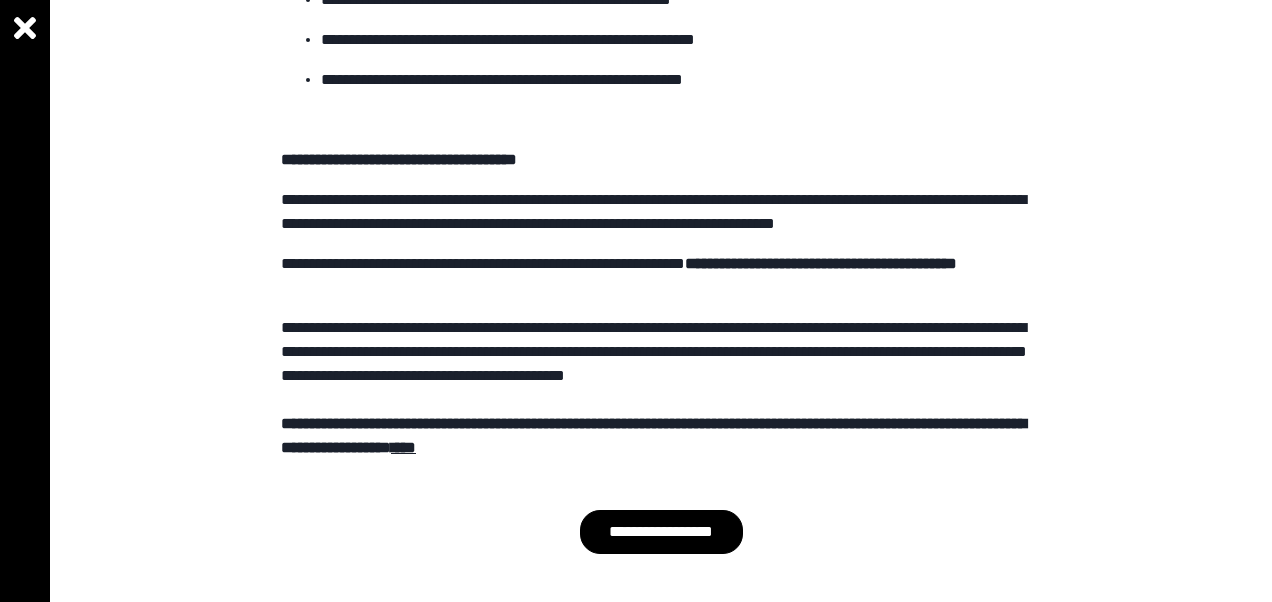 click on "**********" at bounding box center (661, 532) 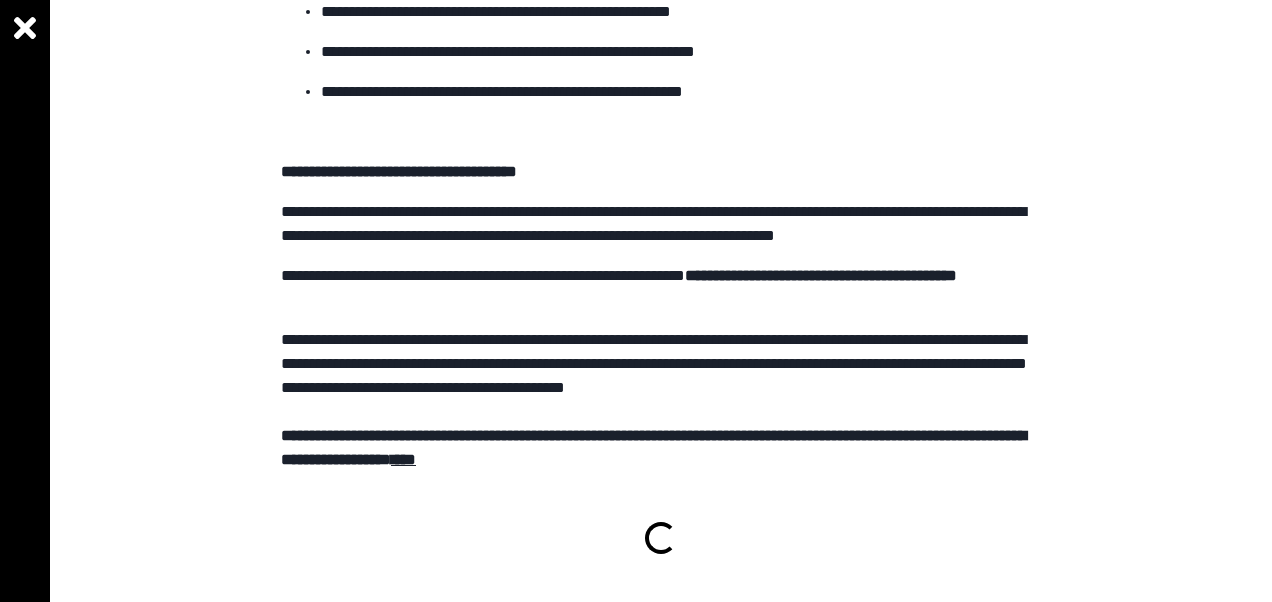 scroll, scrollTop: 736, scrollLeft: 0, axis: vertical 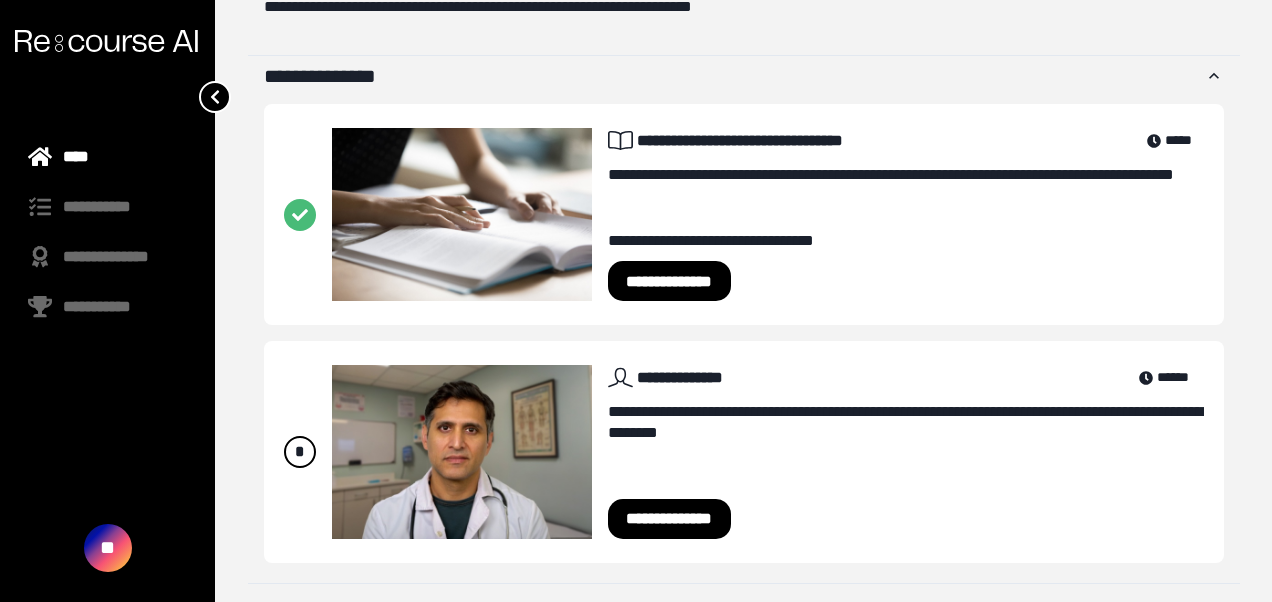 click on "**********" at bounding box center [670, 281] 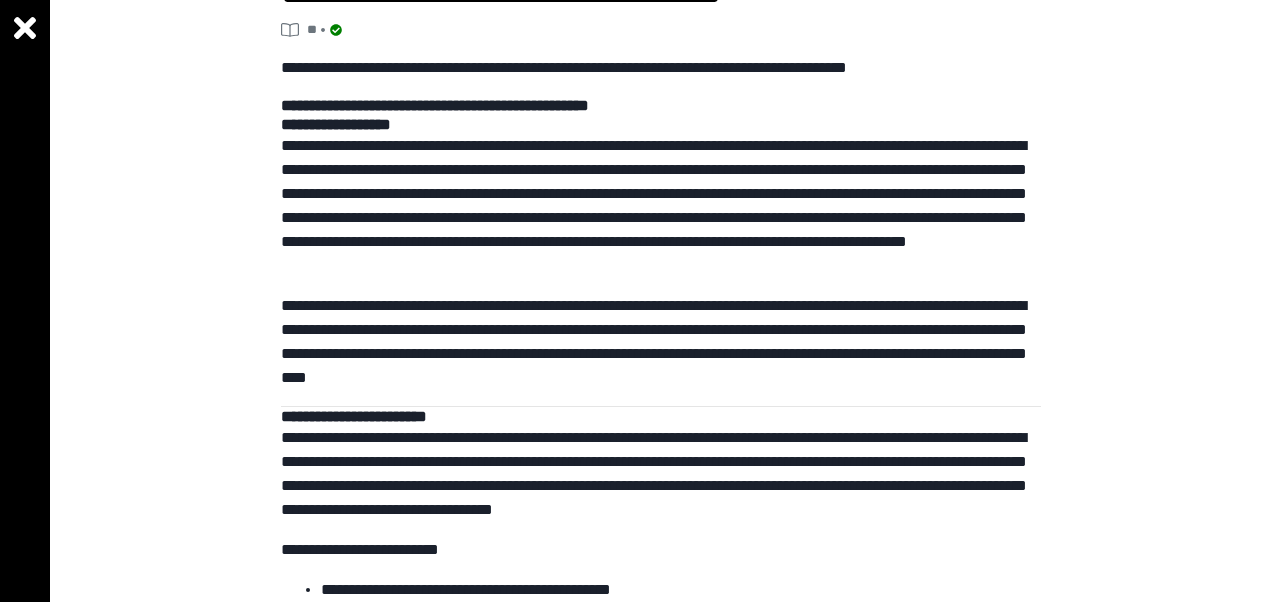 scroll, scrollTop: 0, scrollLeft: 0, axis: both 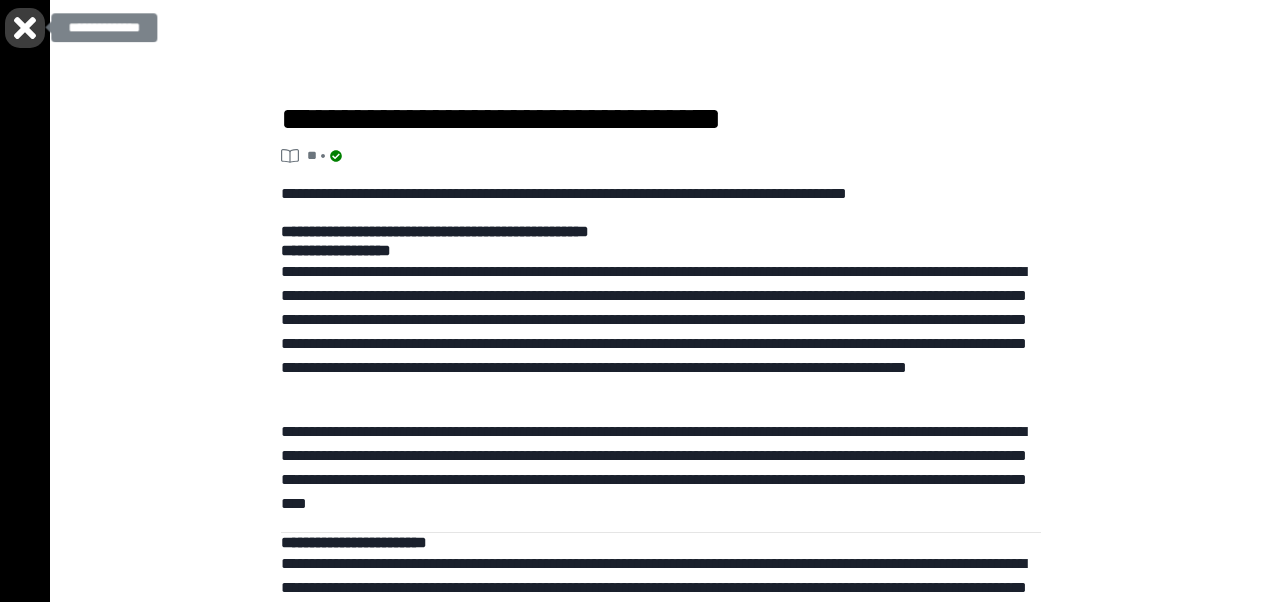 click at bounding box center [25, 28] 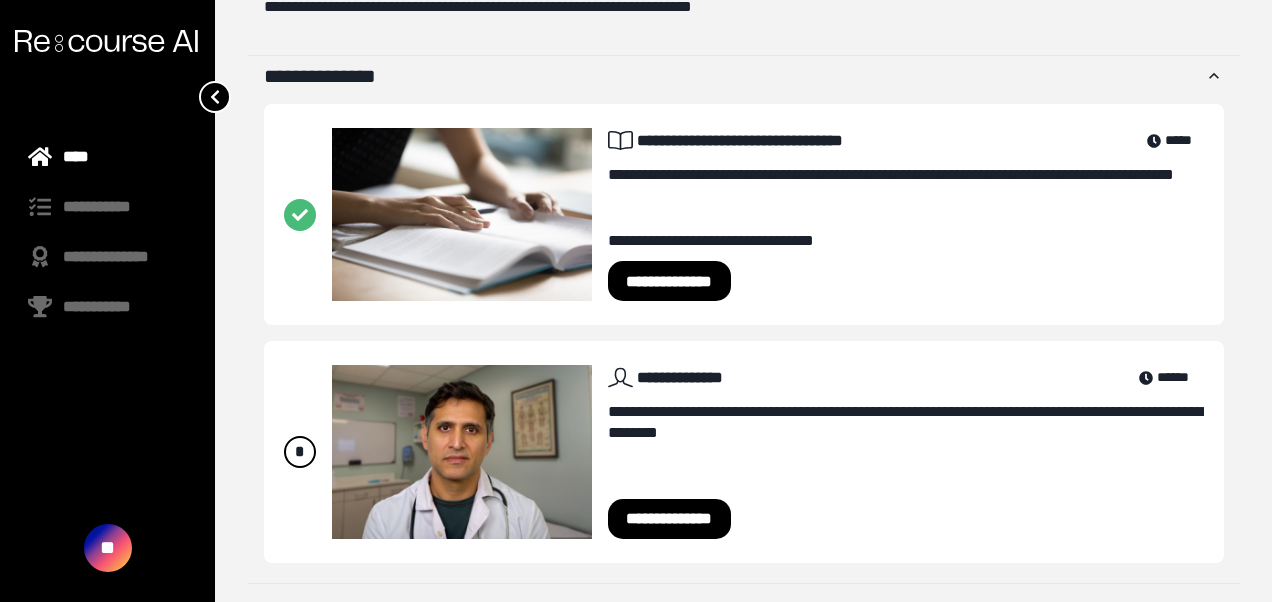 click at bounding box center [462, 451] 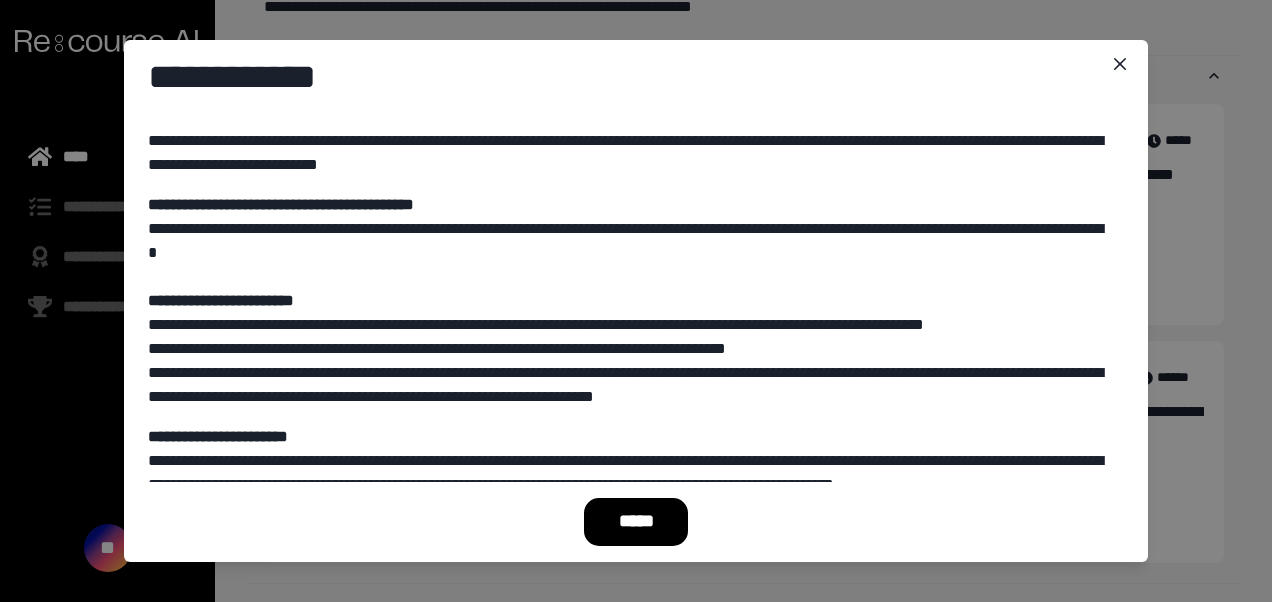 scroll, scrollTop: 145, scrollLeft: 0, axis: vertical 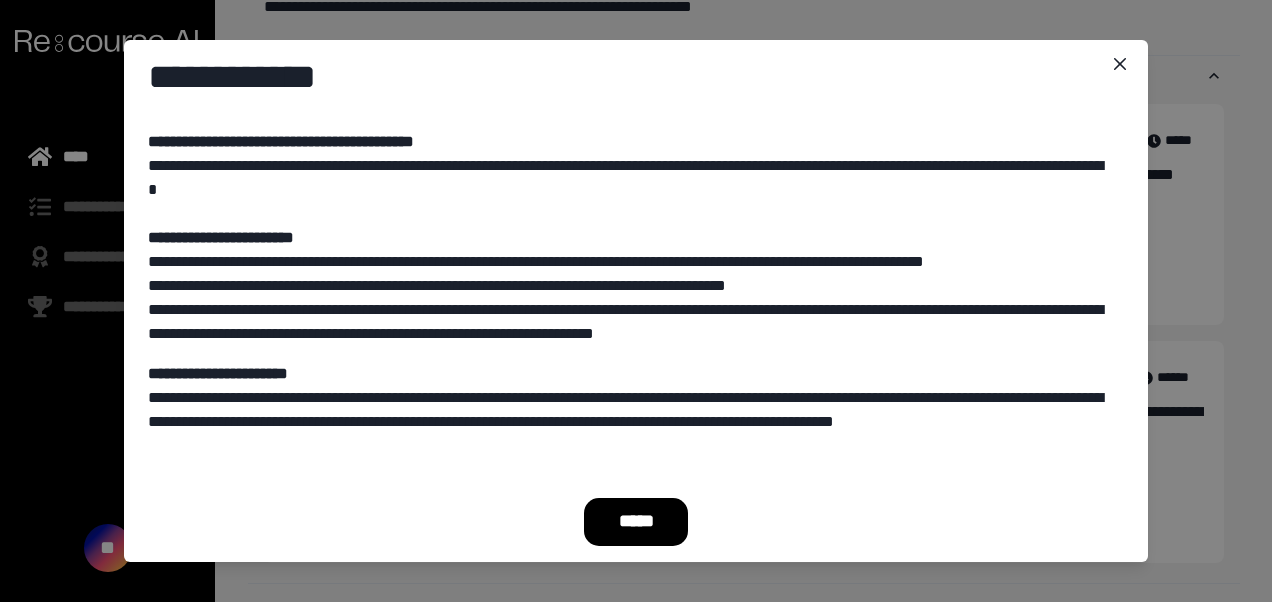 click on "*****" at bounding box center (636, 522) 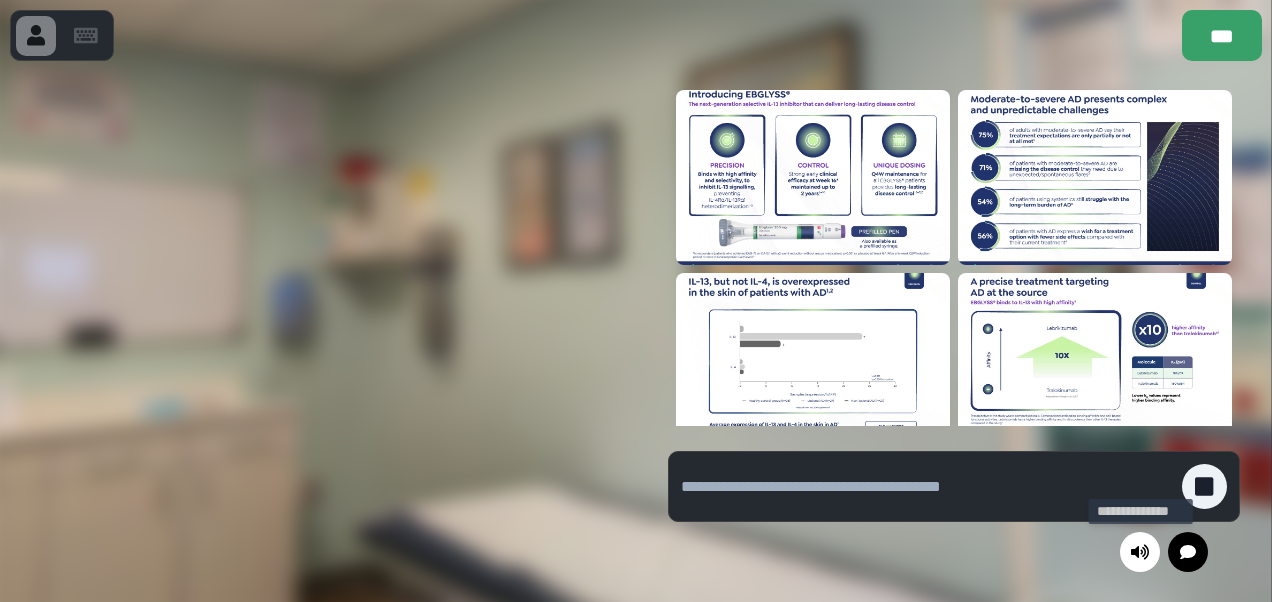 click 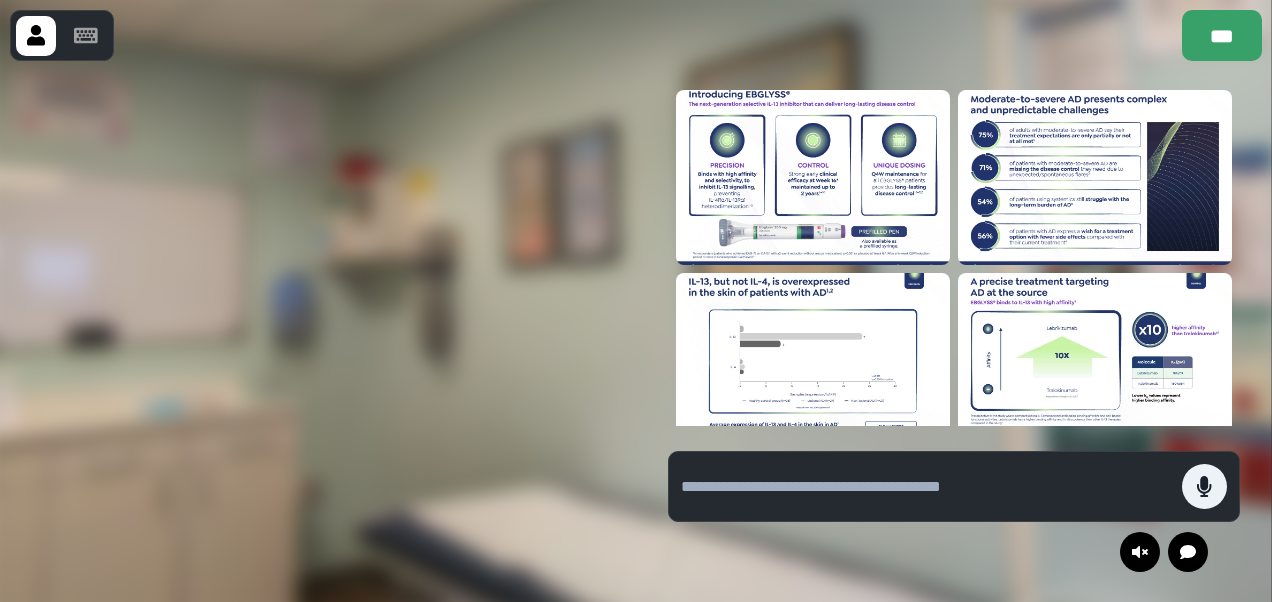 click at bounding box center [954, 552] 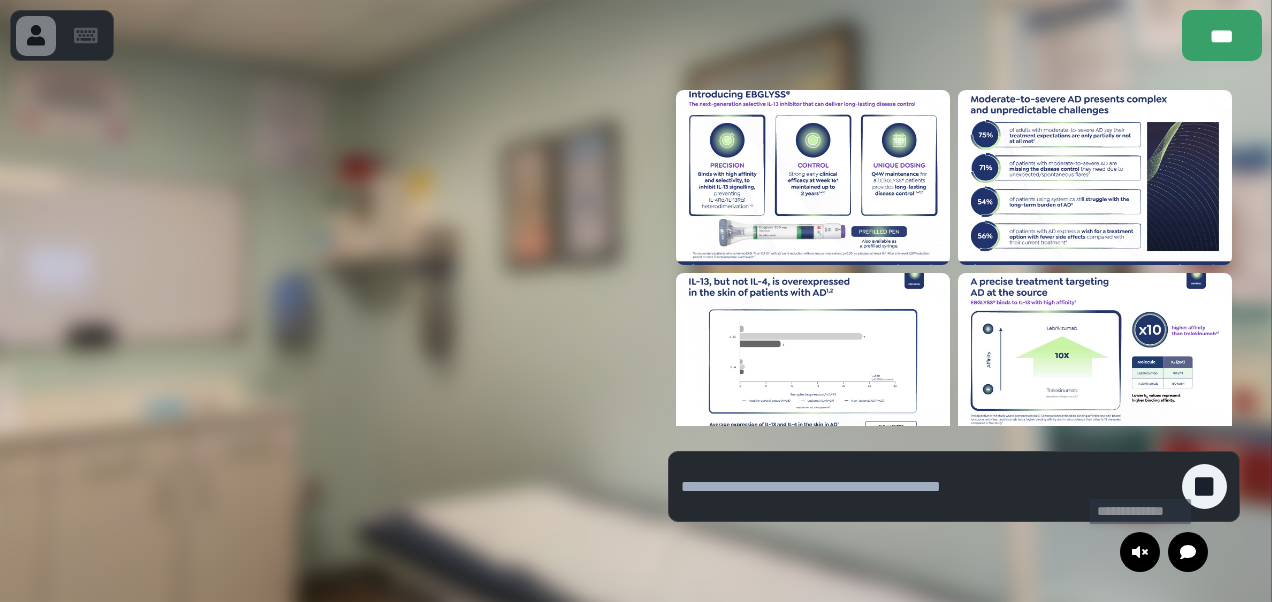click 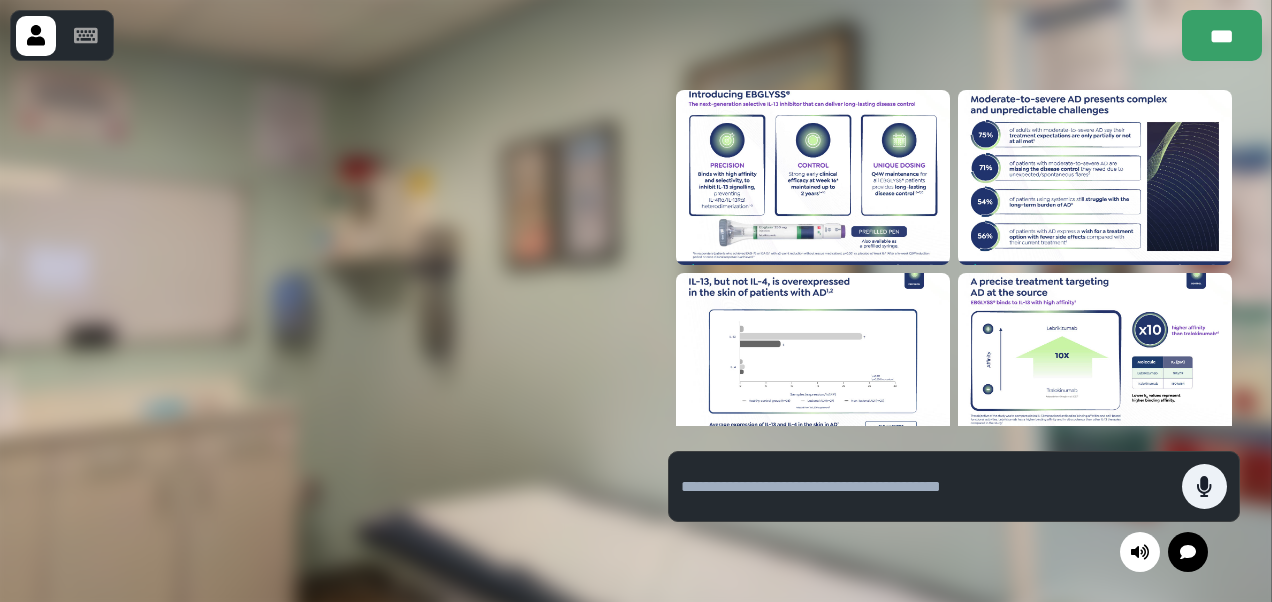 type 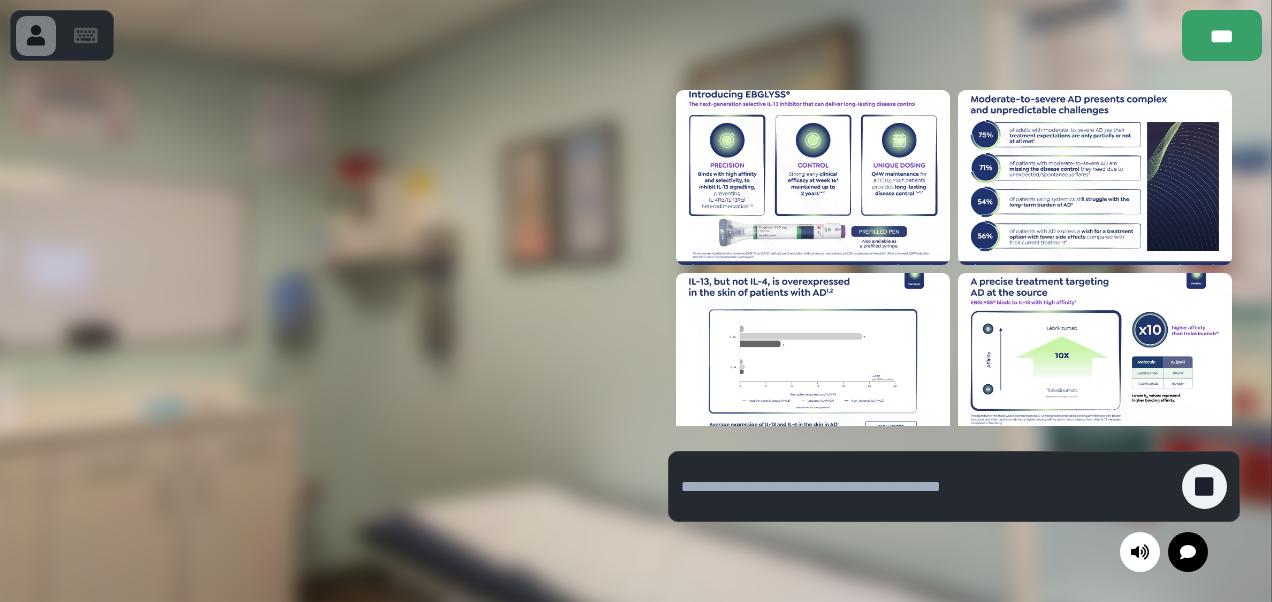 click at bounding box center (813, 360) 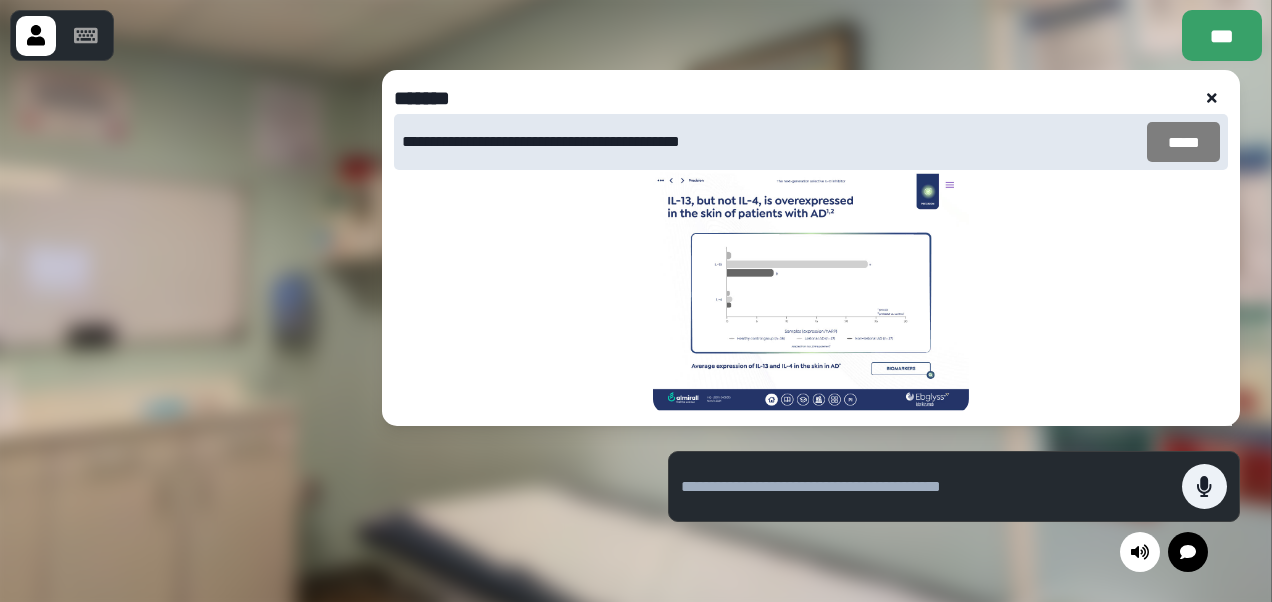 click on "*****" at bounding box center [1183, 142] 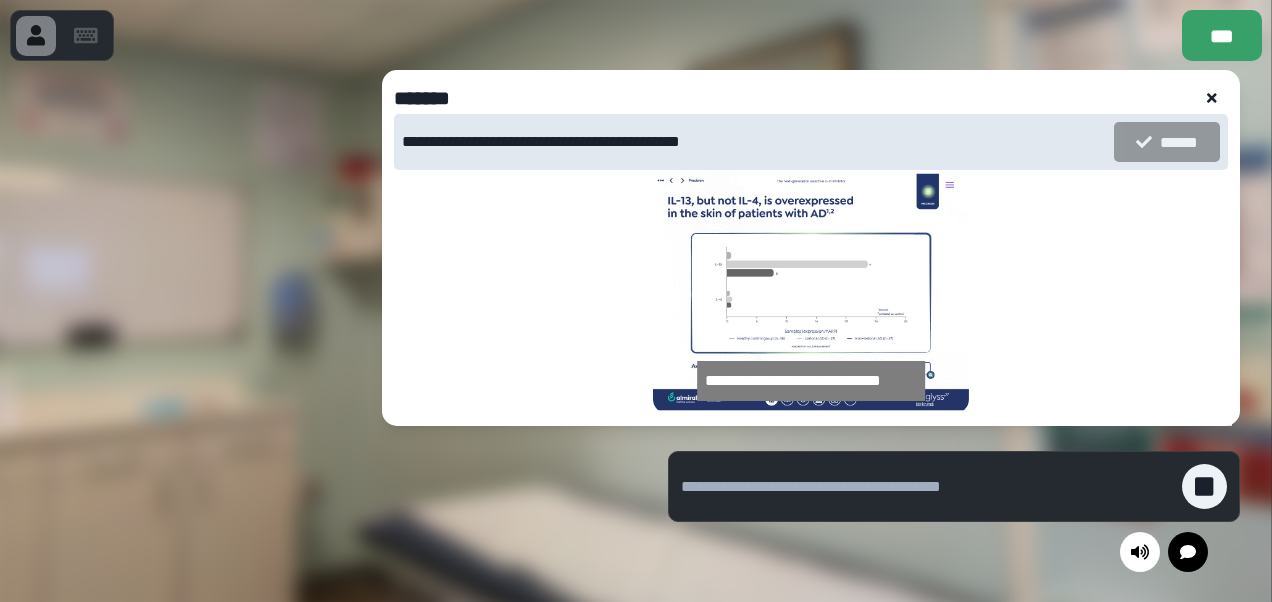 click at bounding box center (1212, 98) 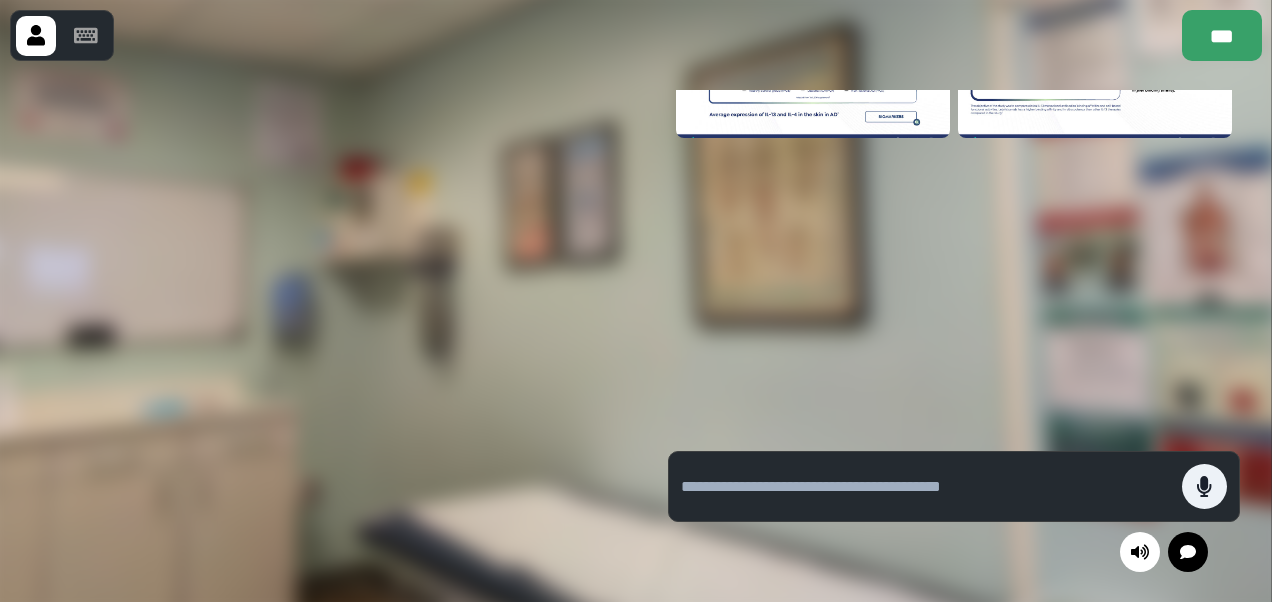 scroll, scrollTop: 311, scrollLeft: 0, axis: vertical 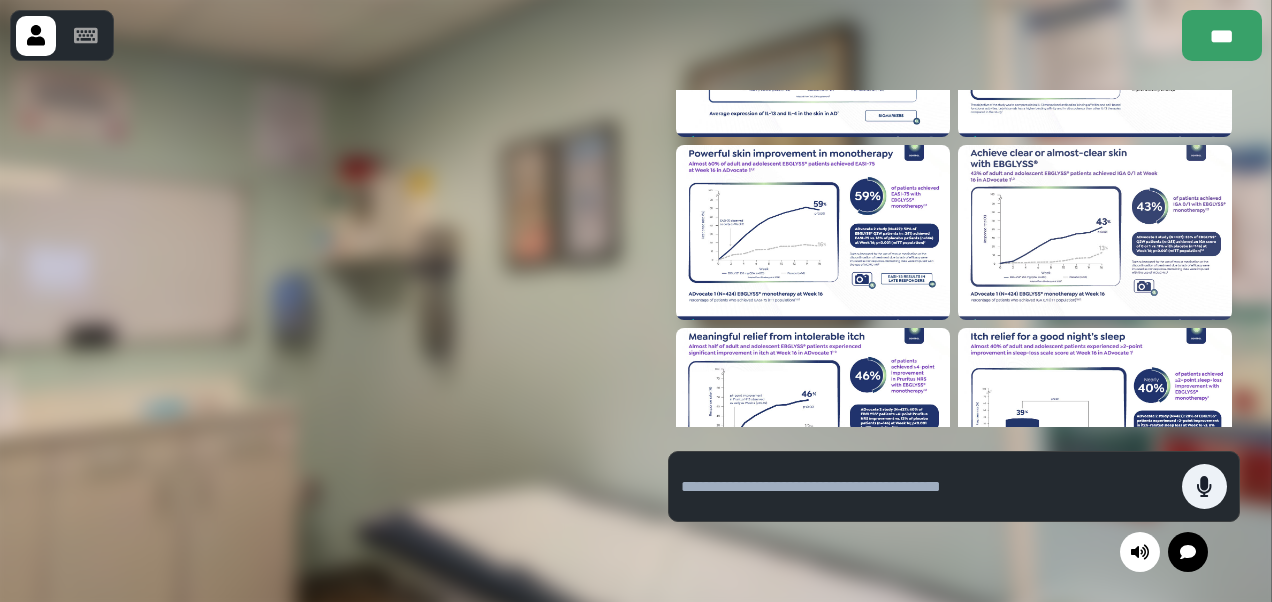 click at bounding box center (813, 232) 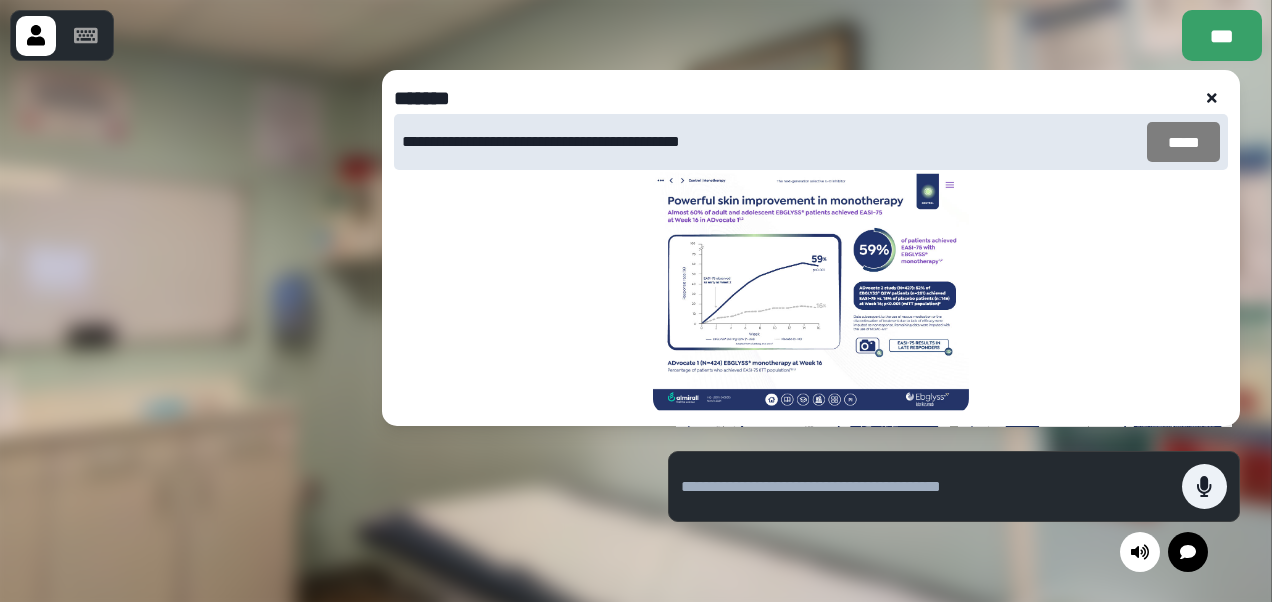 click on "*****" at bounding box center [1183, 142] 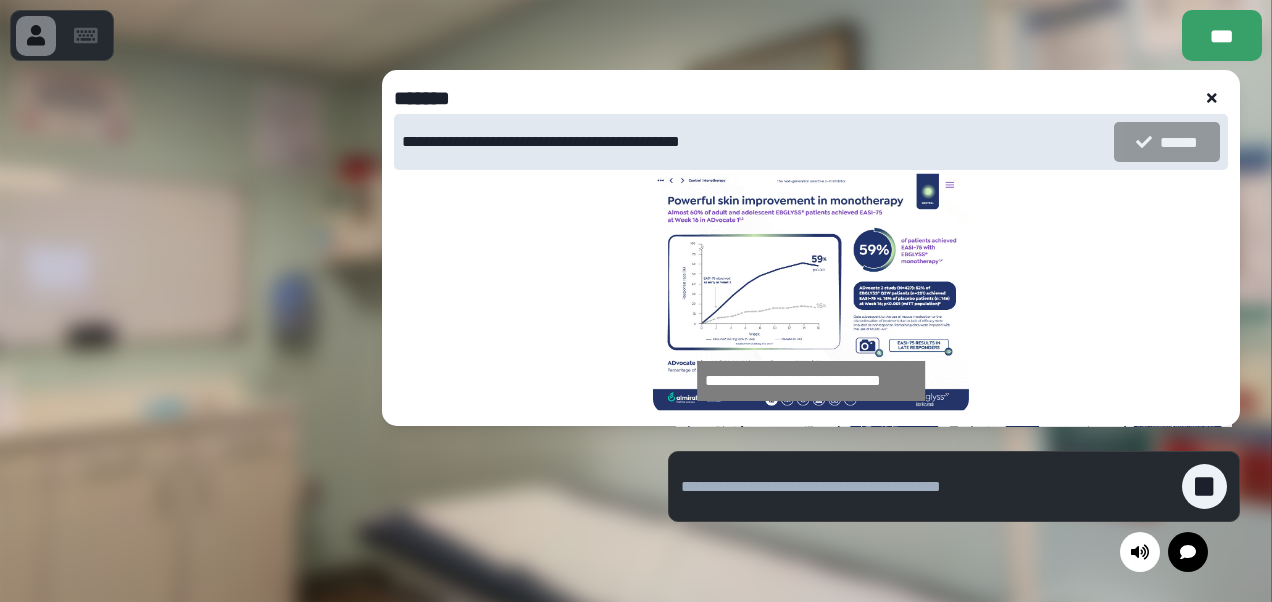click 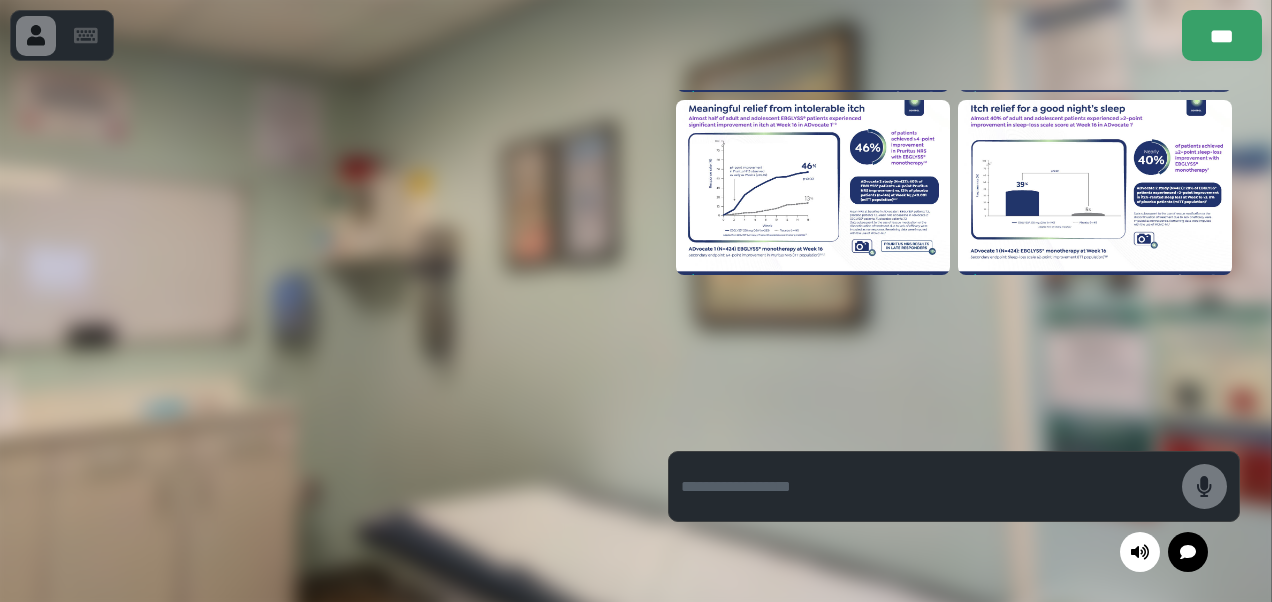 scroll, scrollTop: 541, scrollLeft: 0, axis: vertical 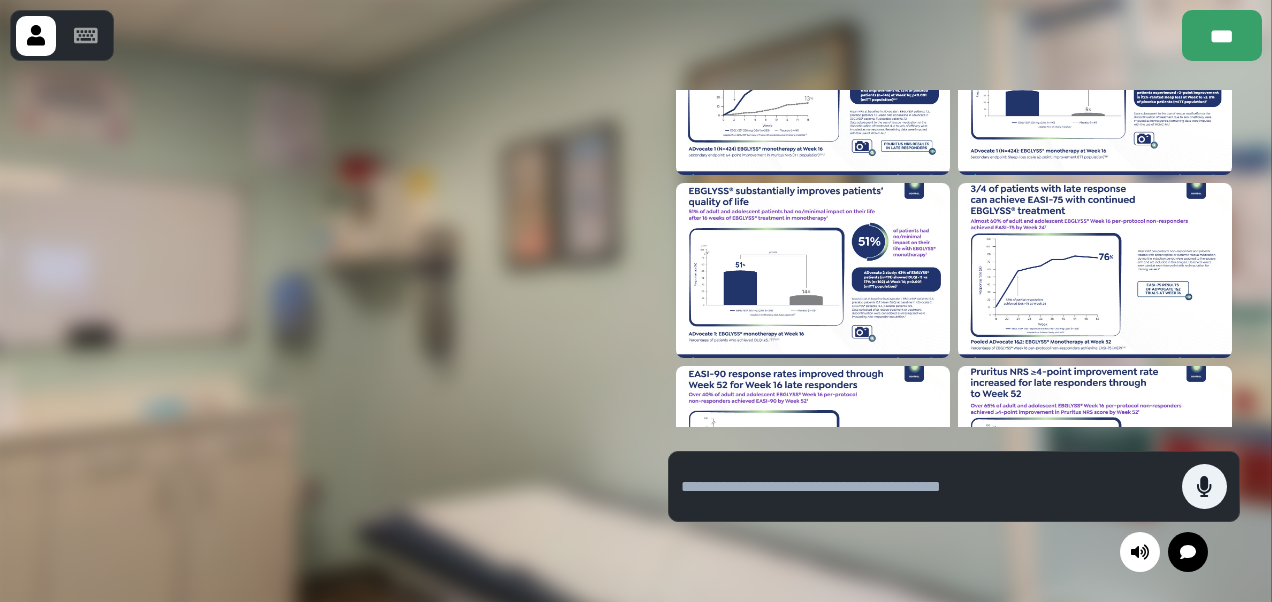 click at bounding box center [813, 270] 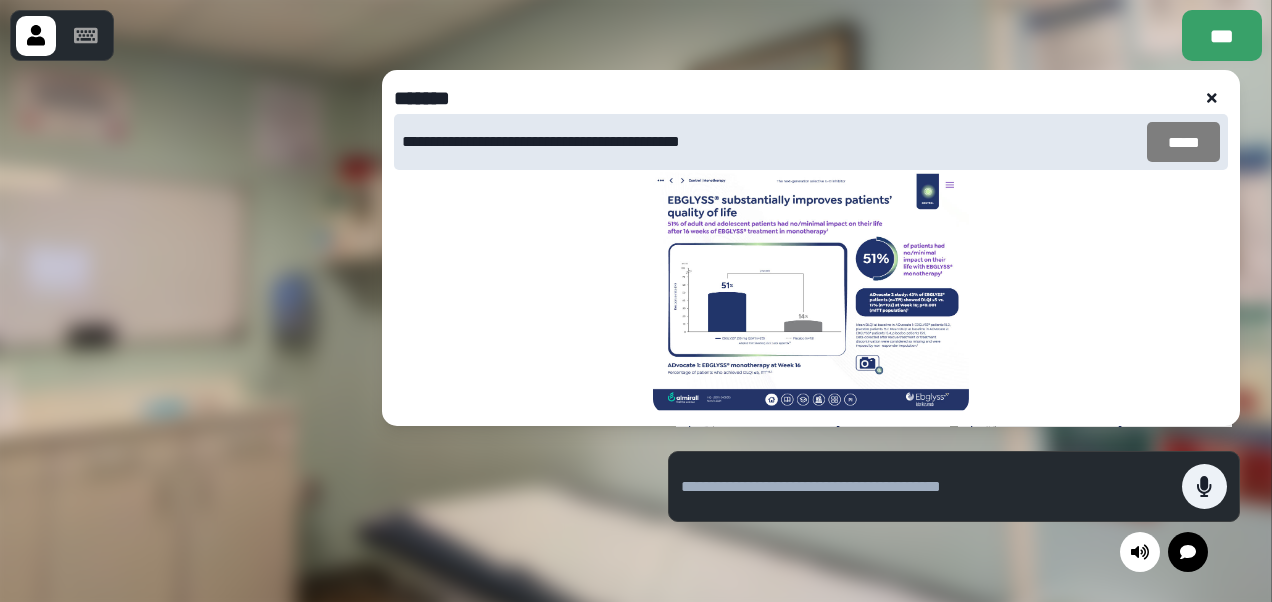click on "*****" at bounding box center (1183, 142) 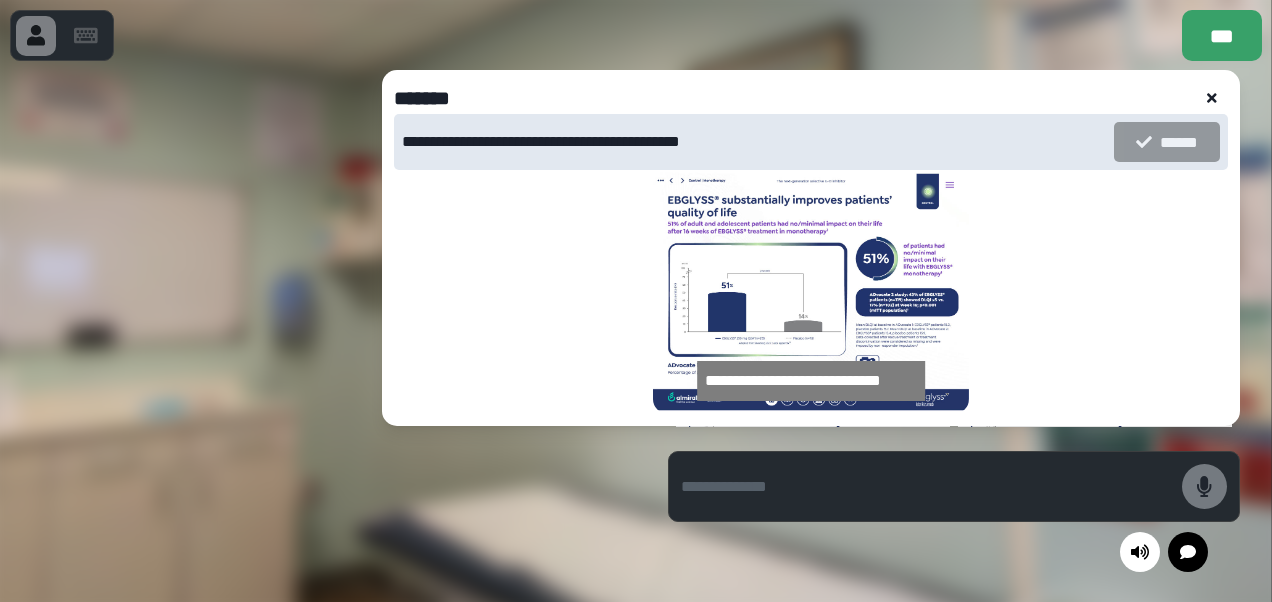 click 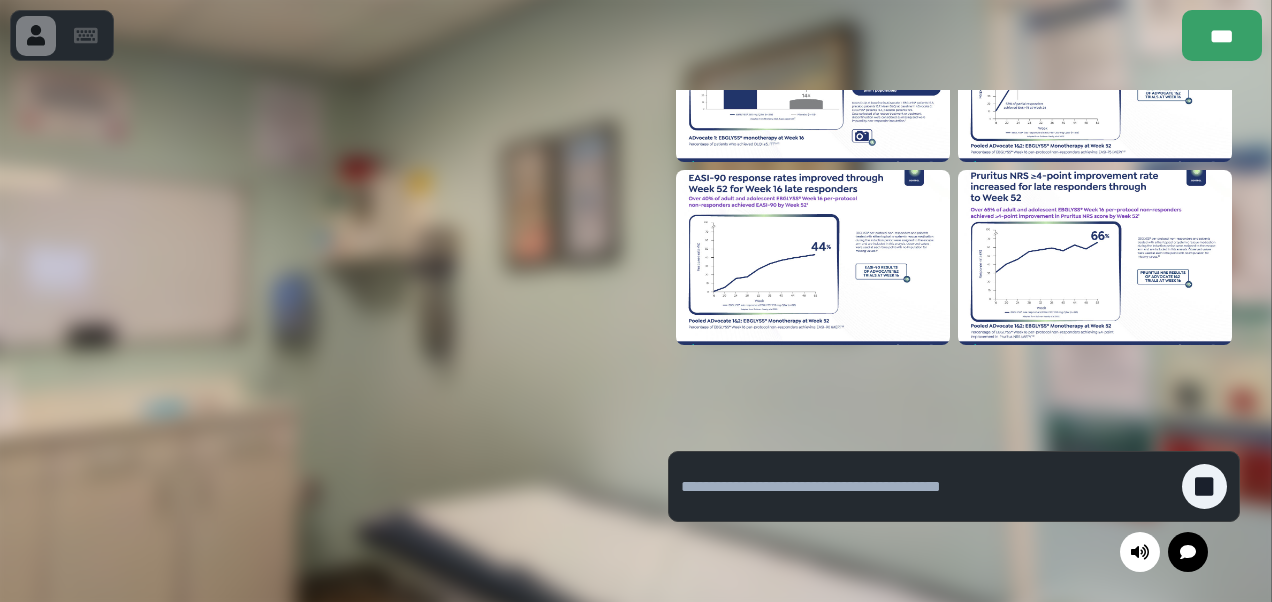 scroll, scrollTop: 836, scrollLeft: 0, axis: vertical 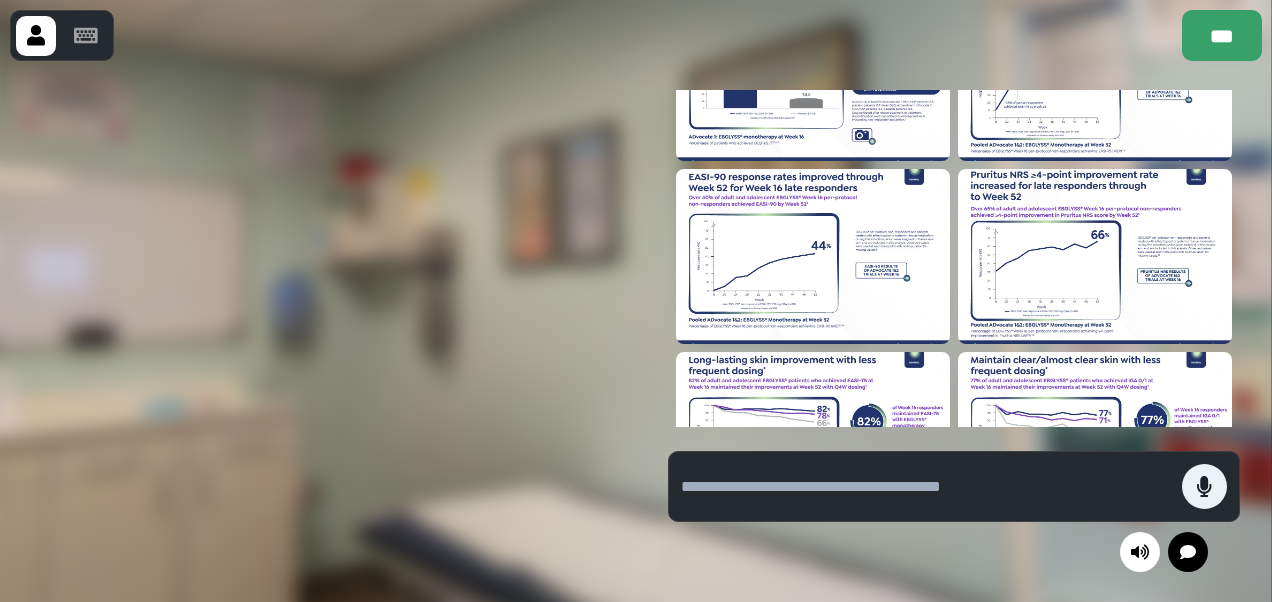 click at bounding box center [813, 256] 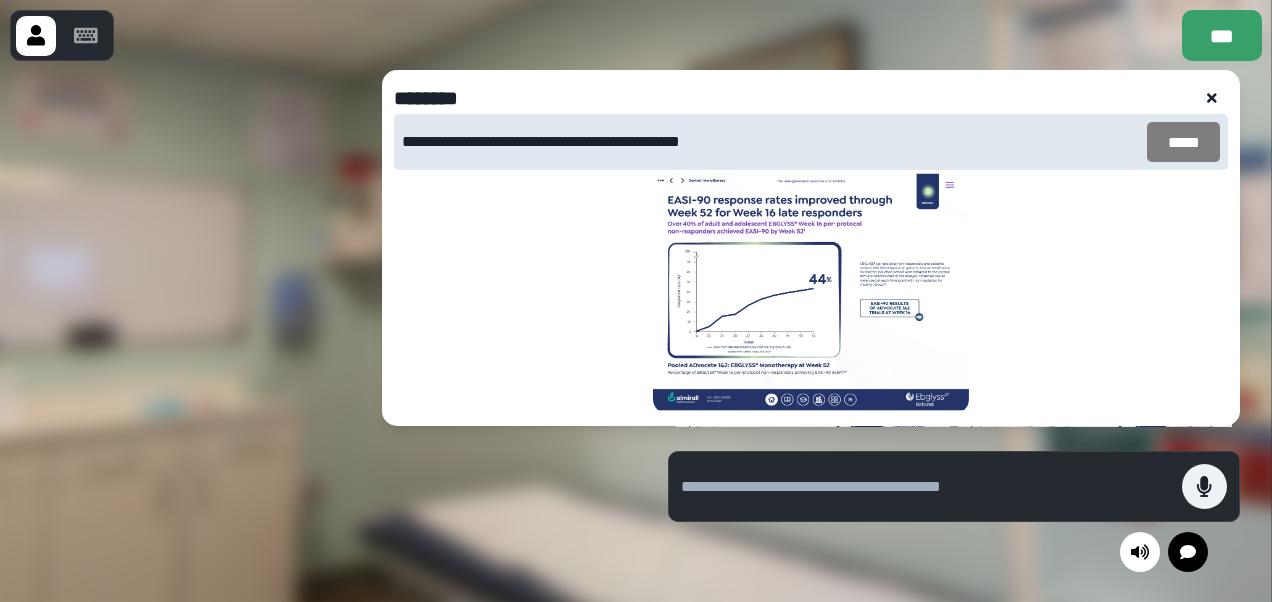 click on "*****" at bounding box center (1183, 142) 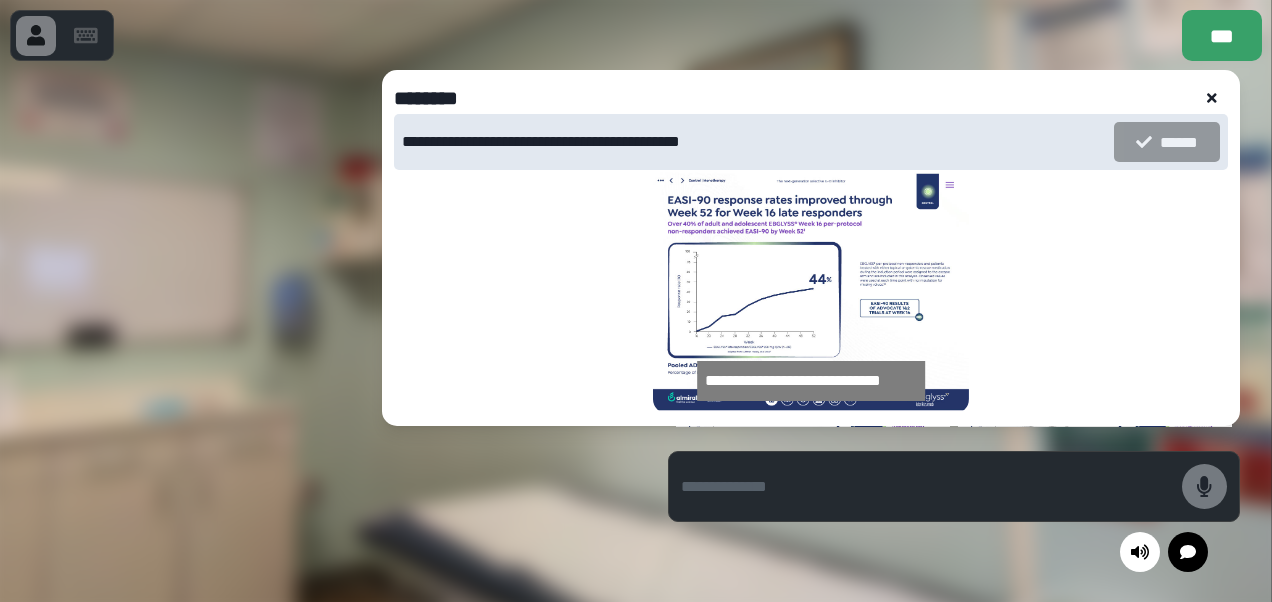 click 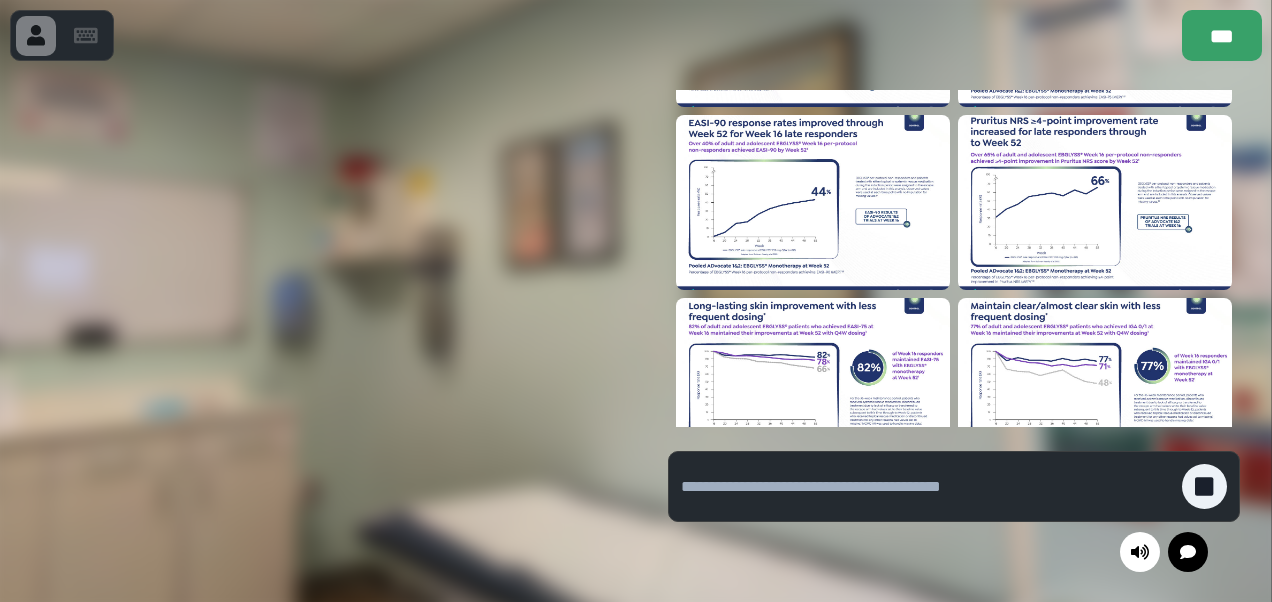 scroll, scrollTop: 891, scrollLeft: 0, axis: vertical 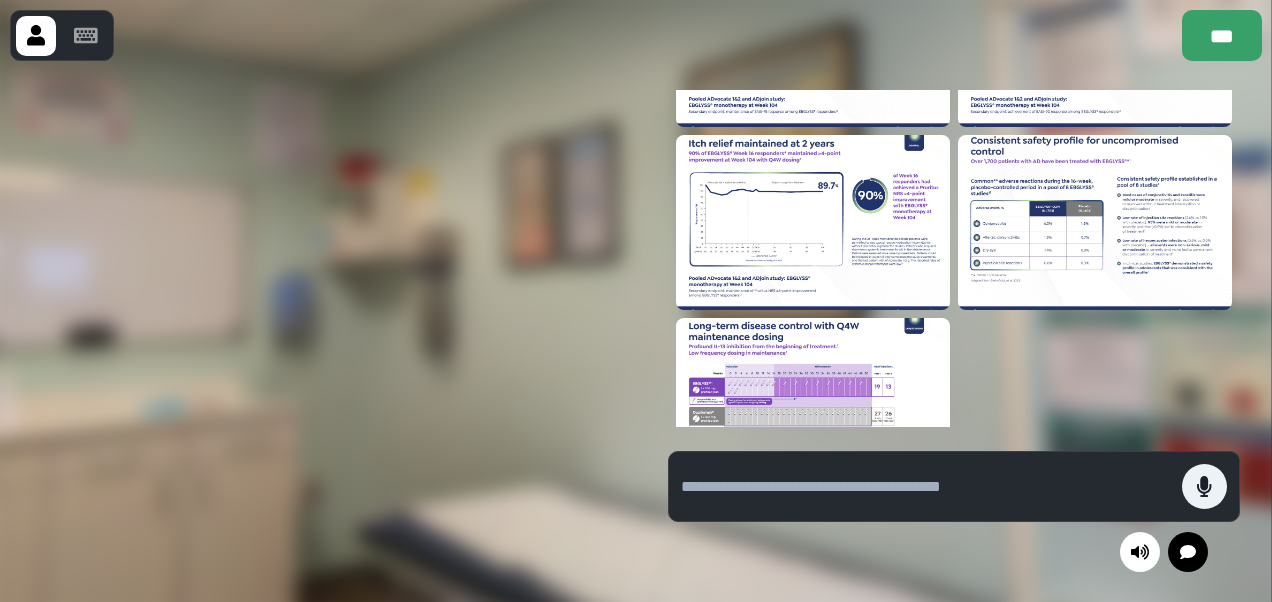 click at bounding box center (1095, 222) 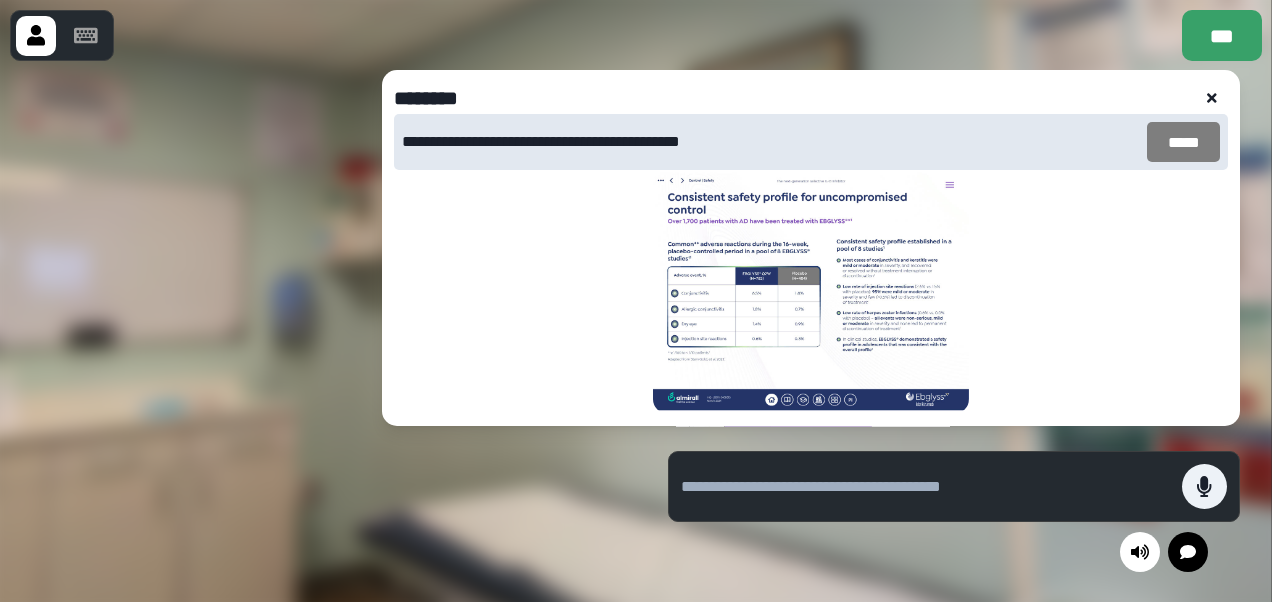 click on "*****" at bounding box center [1183, 142] 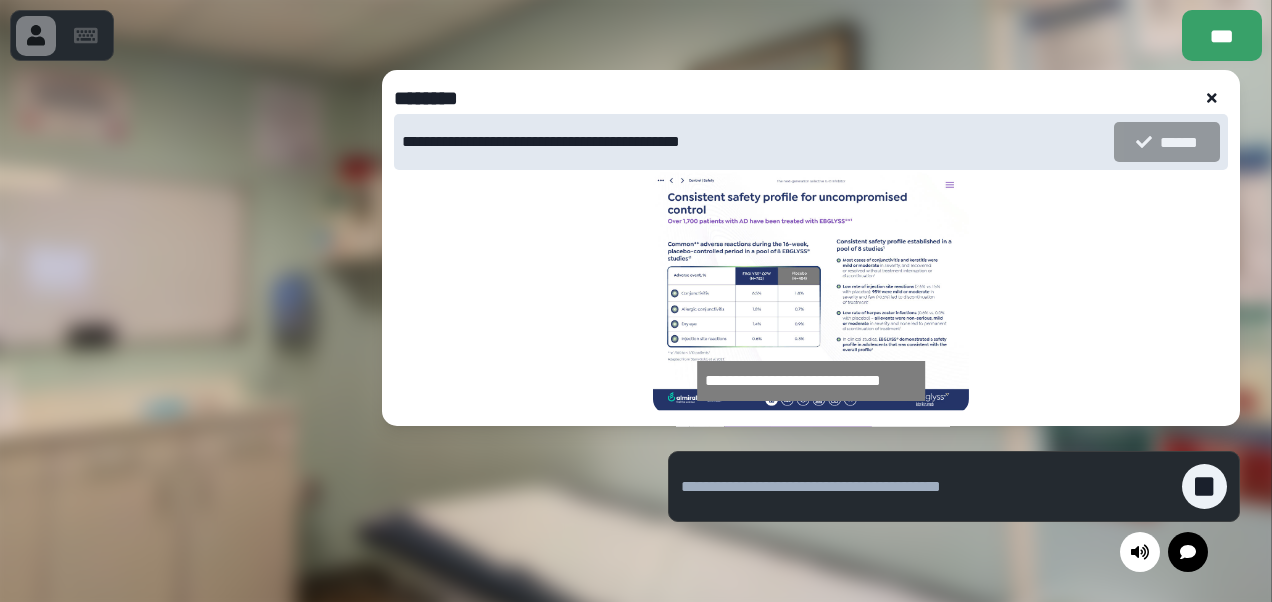 click 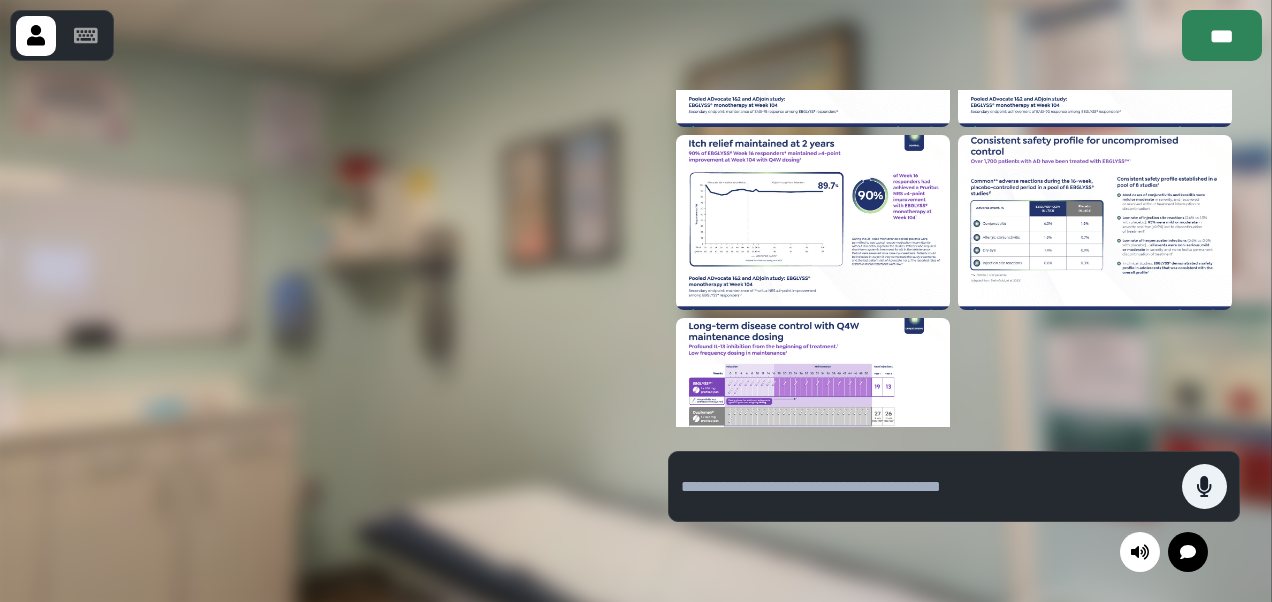 click on "***" at bounding box center (1222, 35) 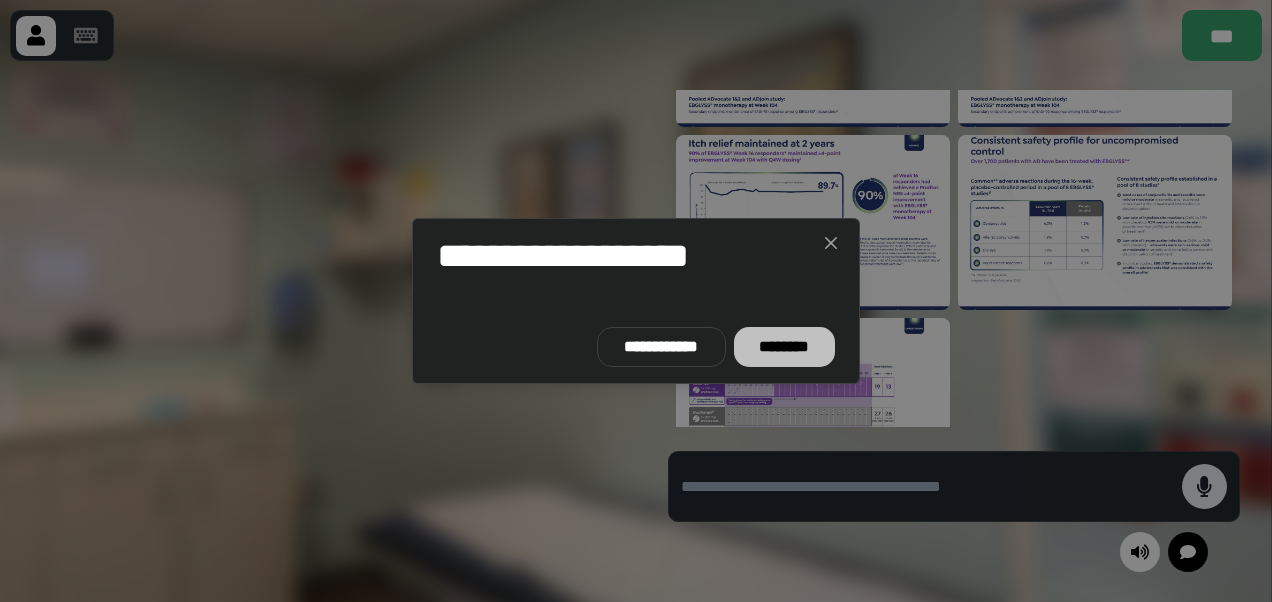 click on "********" at bounding box center [784, 347] 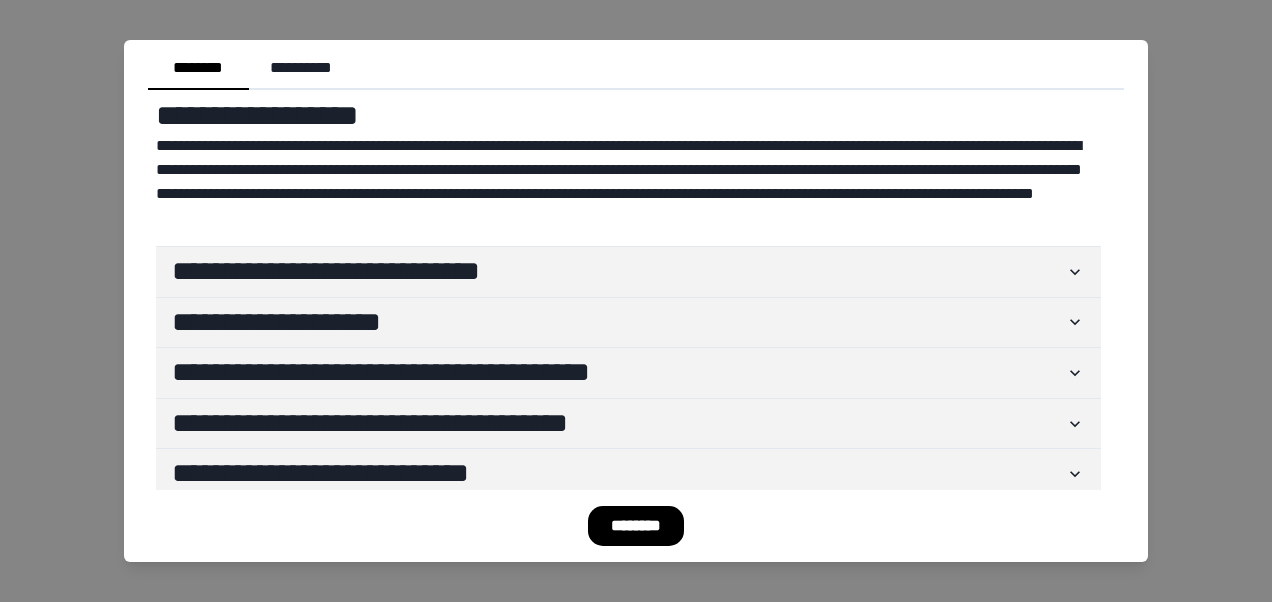 scroll, scrollTop: 597, scrollLeft: 0, axis: vertical 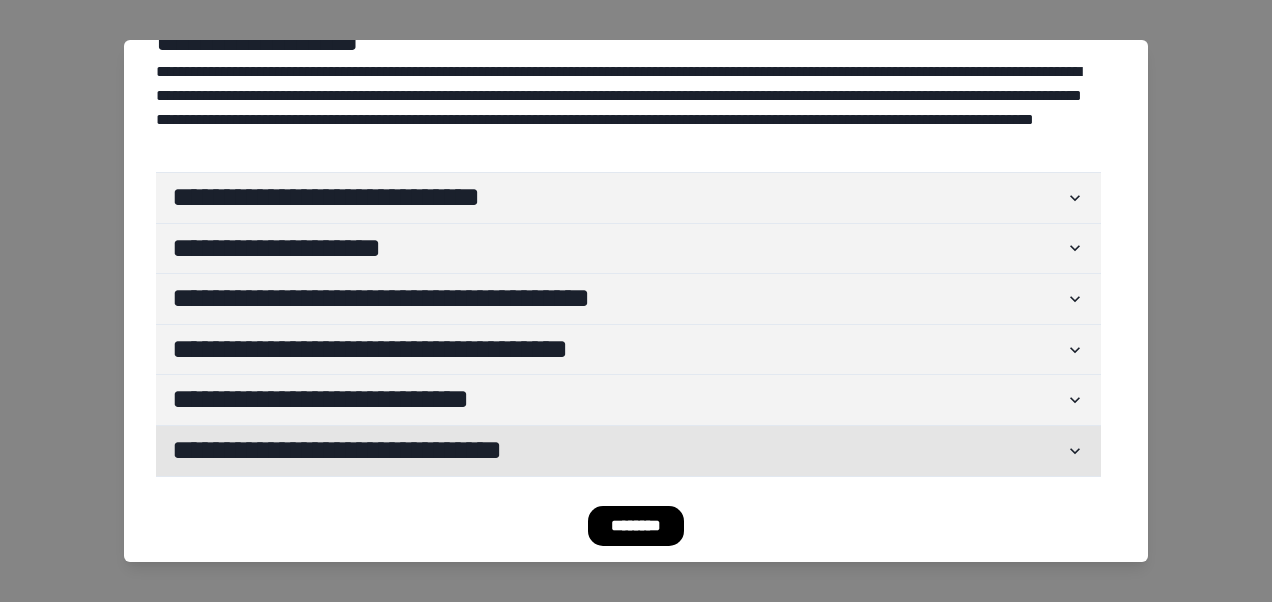 click on "**********" at bounding box center [618, 451] 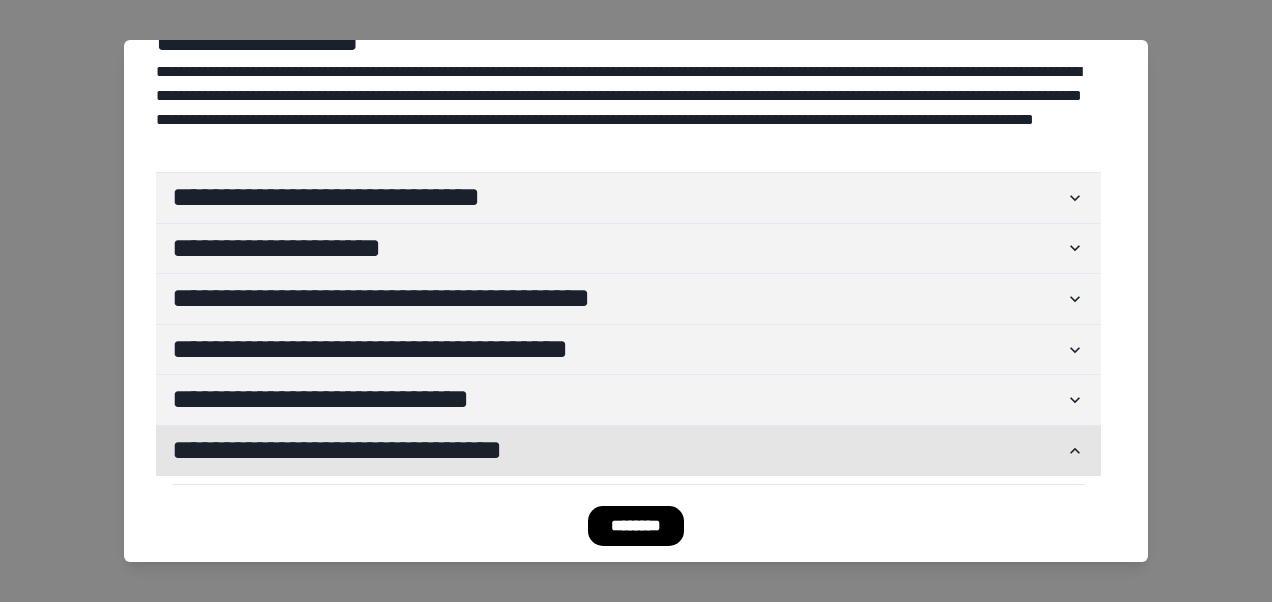 click on "**********" at bounding box center [618, 451] 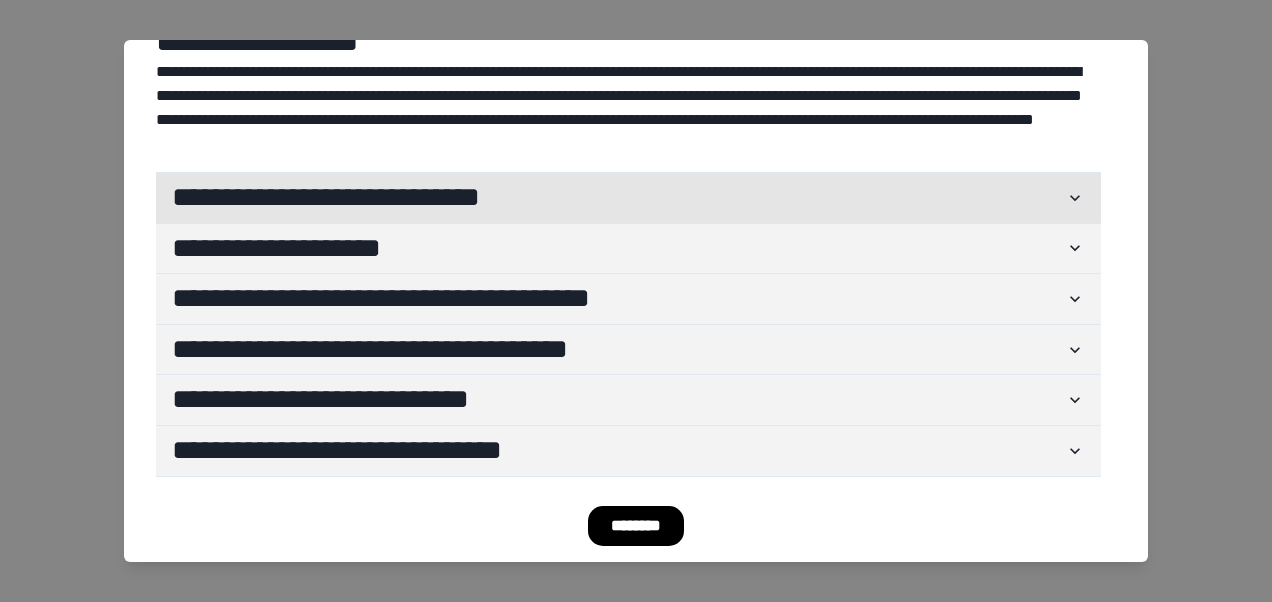 click on "**********" at bounding box center [618, 198] 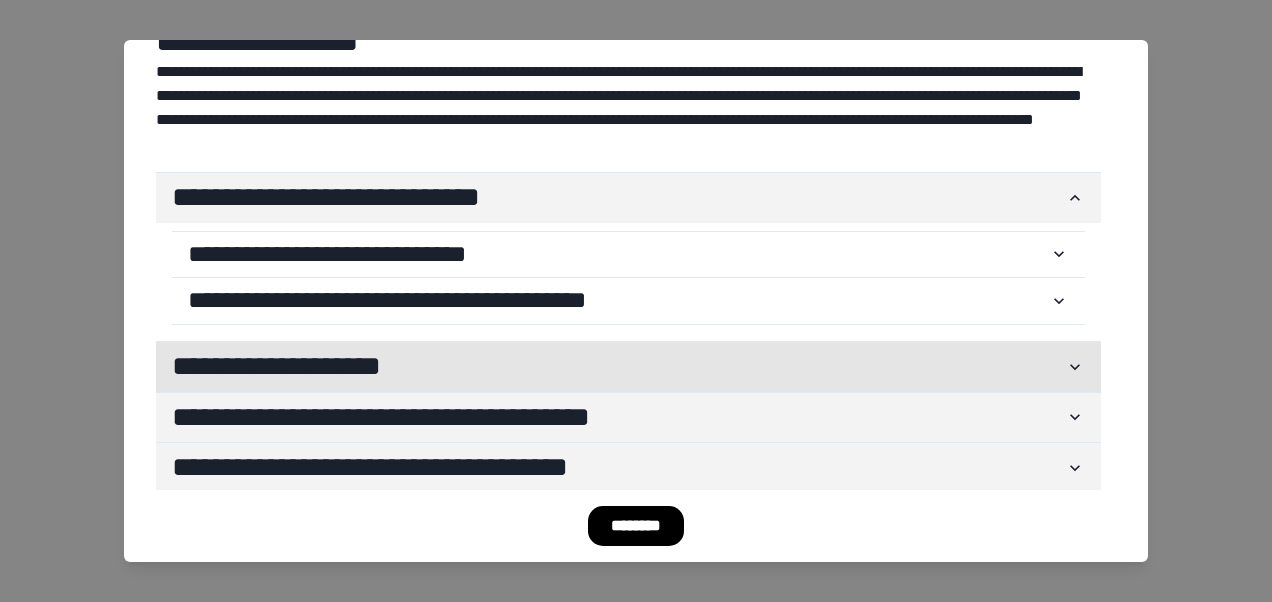 click on "********* *********" at bounding box center [618, 367] 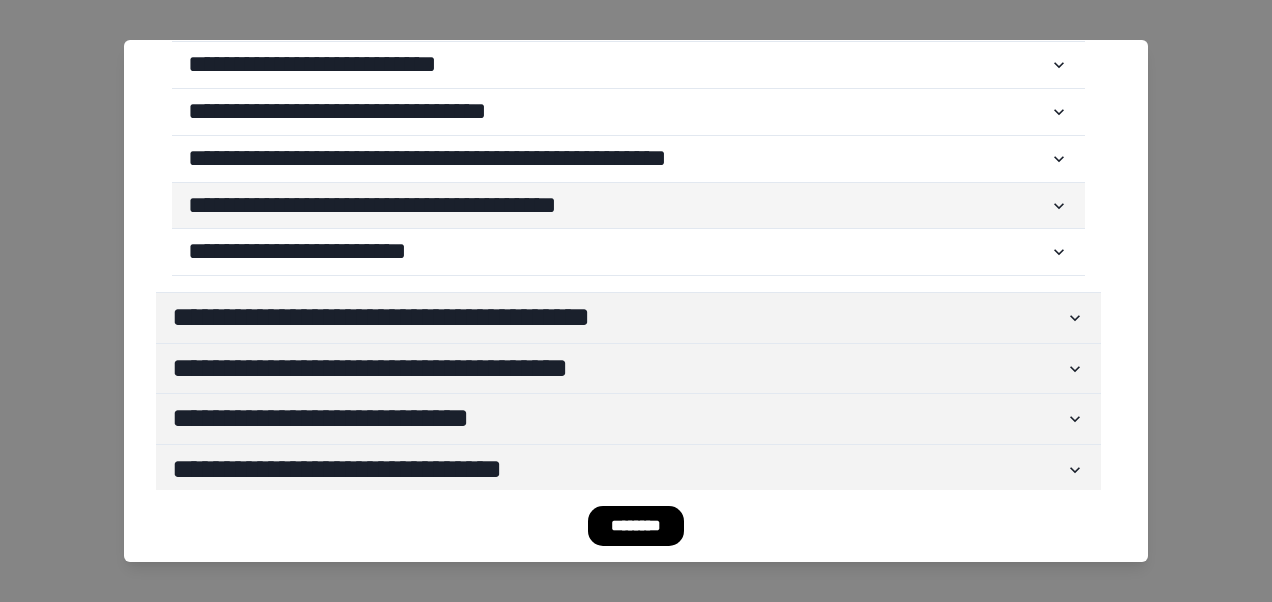 scroll, scrollTop: 494, scrollLeft: 0, axis: vertical 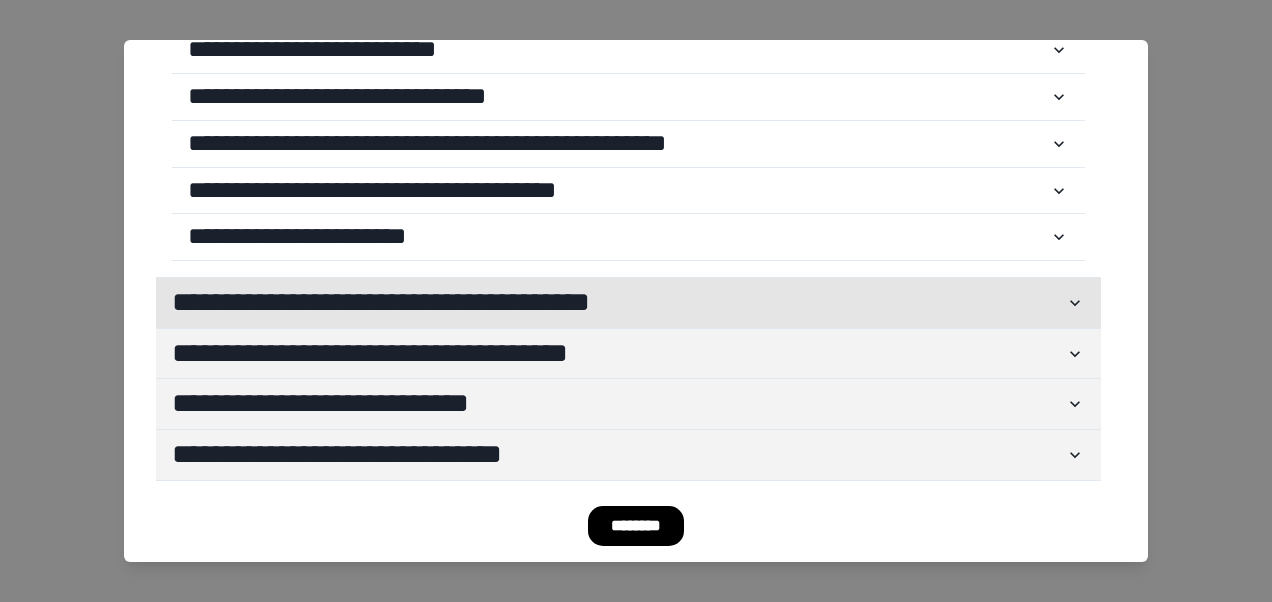 click on "**********" at bounding box center (618, 303) 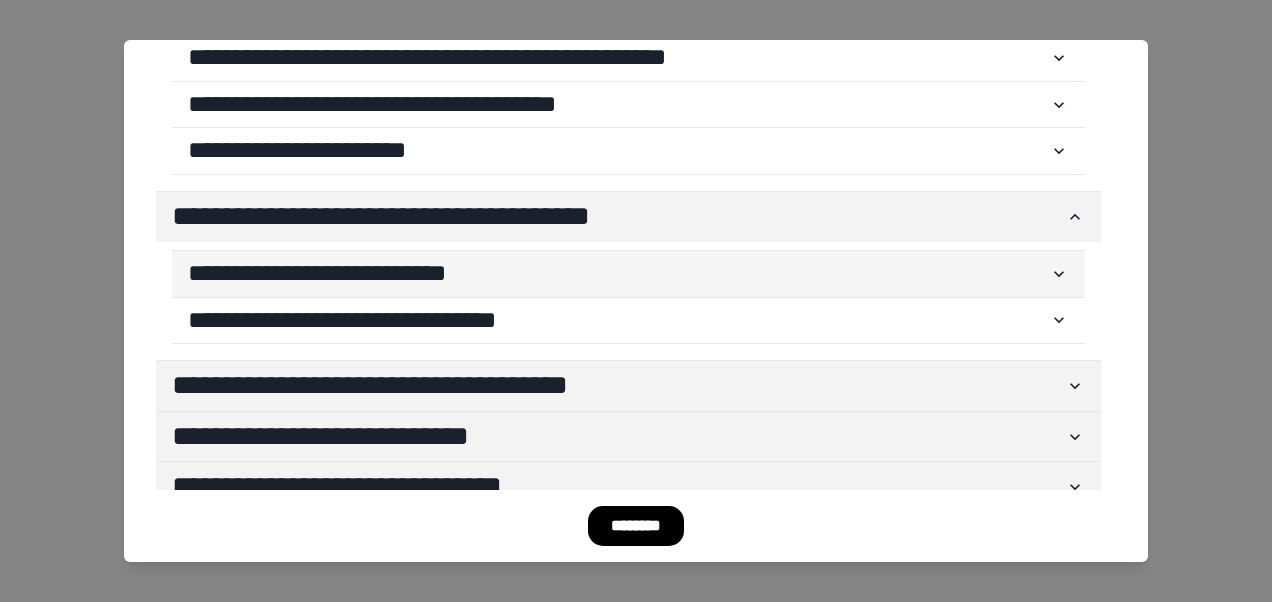 scroll, scrollTop: 612, scrollLeft: 0, axis: vertical 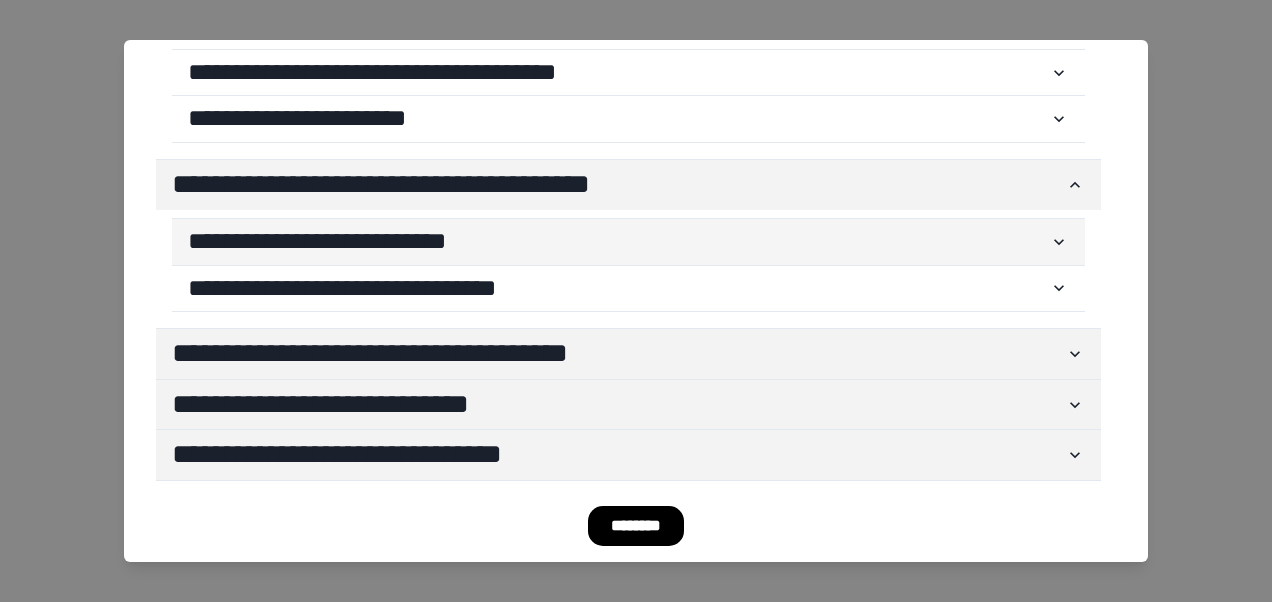 click on "**********" at bounding box center [618, 354] 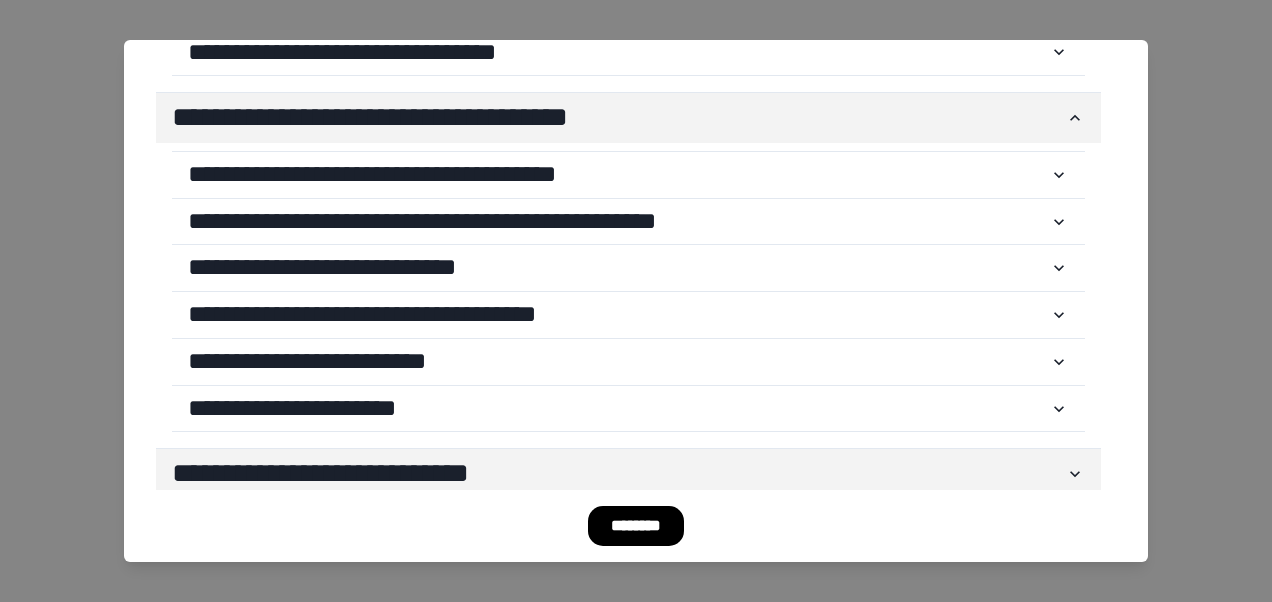 scroll, scrollTop: 916, scrollLeft: 0, axis: vertical 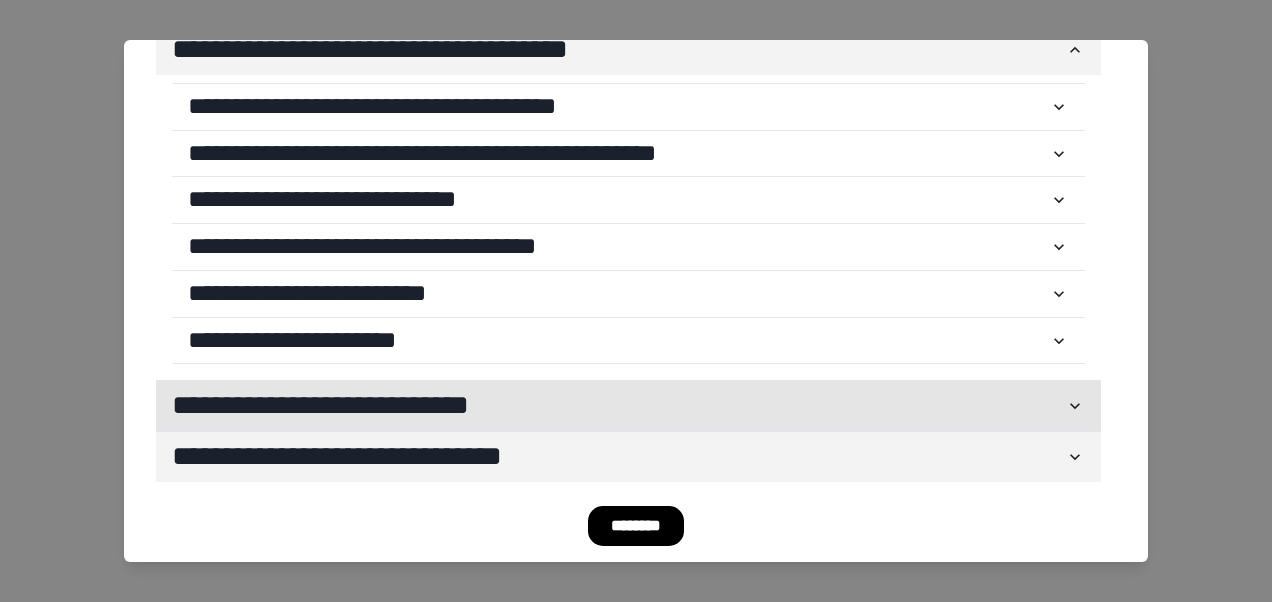 click on "**********" at bounding box center (618, 406) 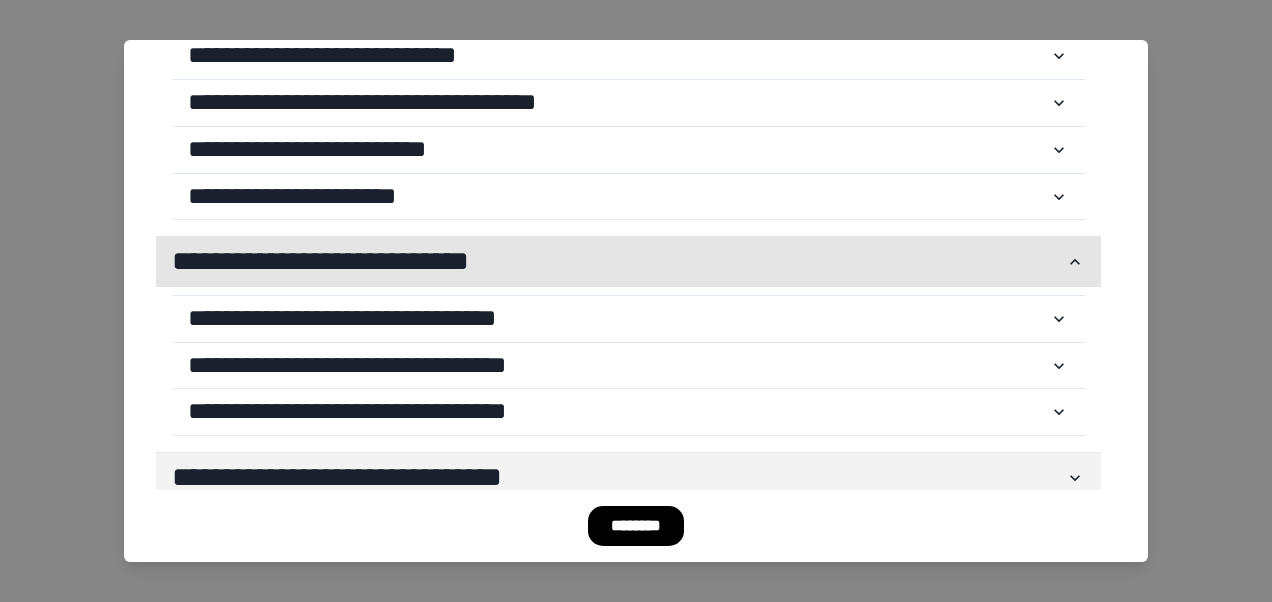 scroll, scrollTop: 1080, scrollLeft: 0, axis: vertical 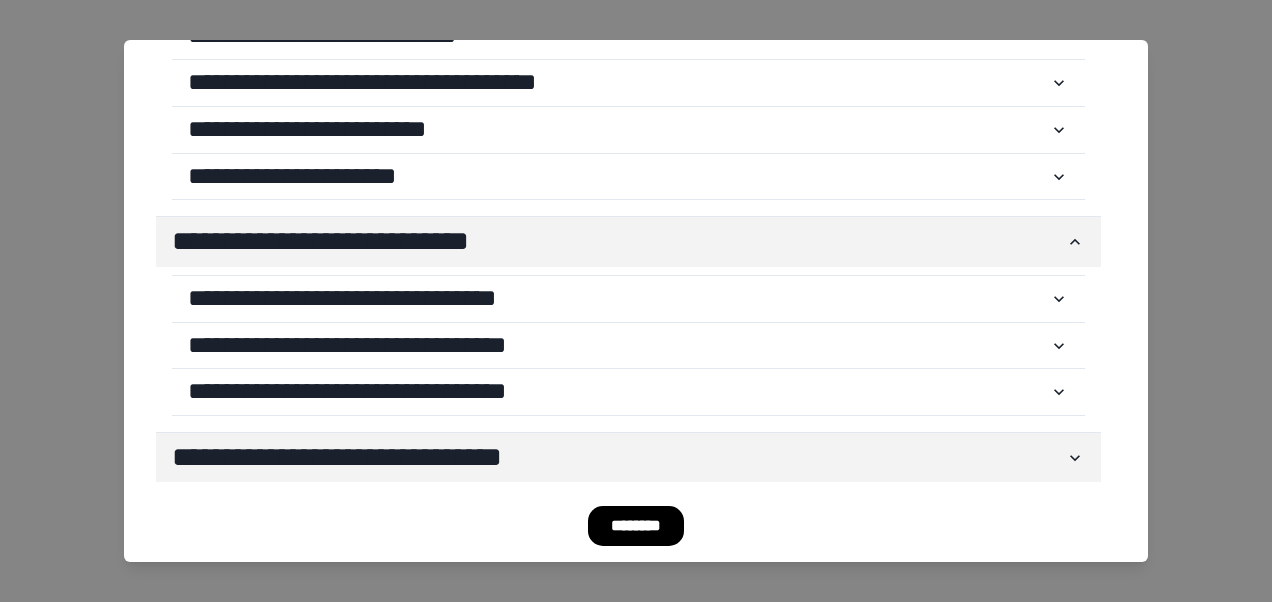 click on "**********" at bounding box center (628, 349) 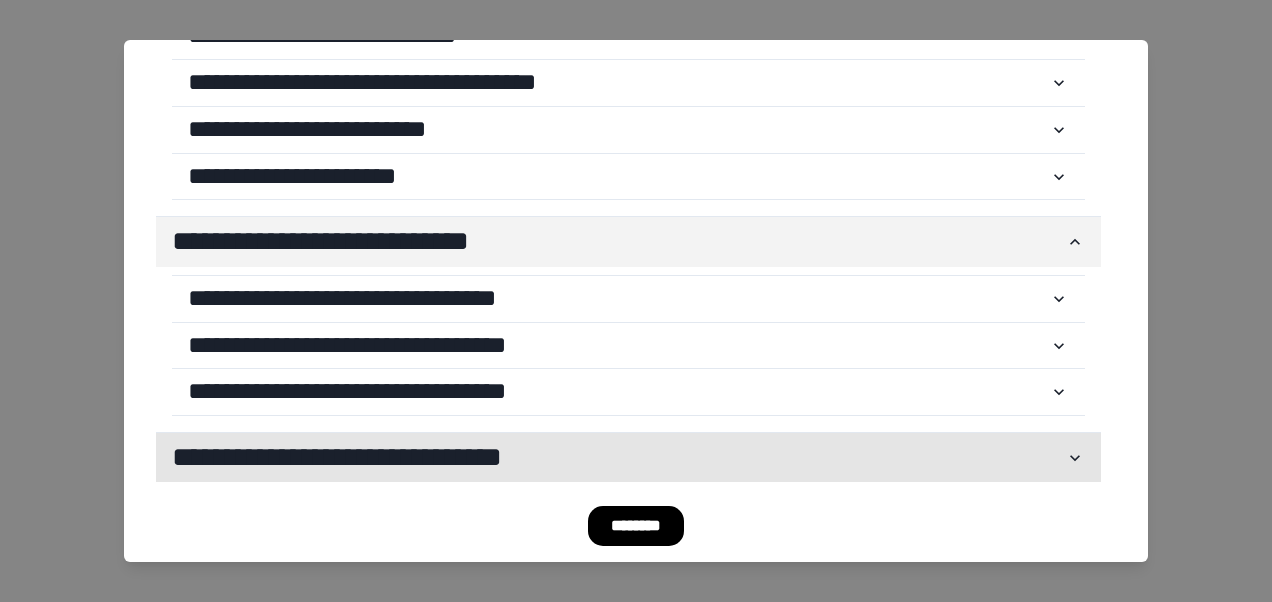 click on "**********" at bounding box center [618, 458] 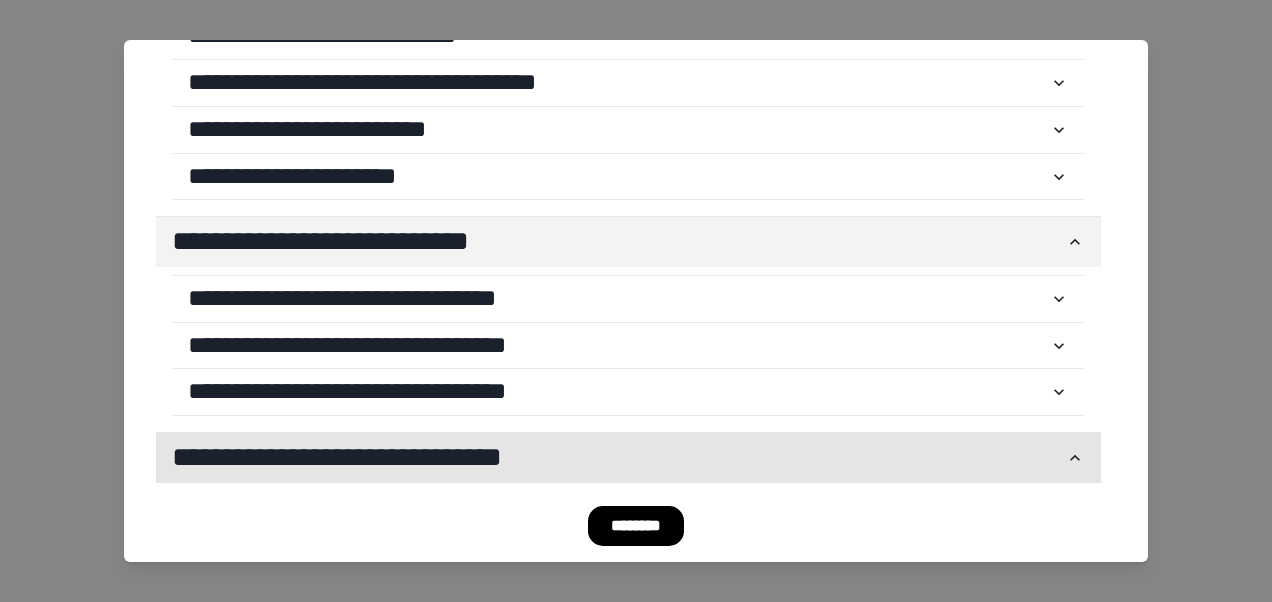 click on "**********" at bounding box center (618, 458) 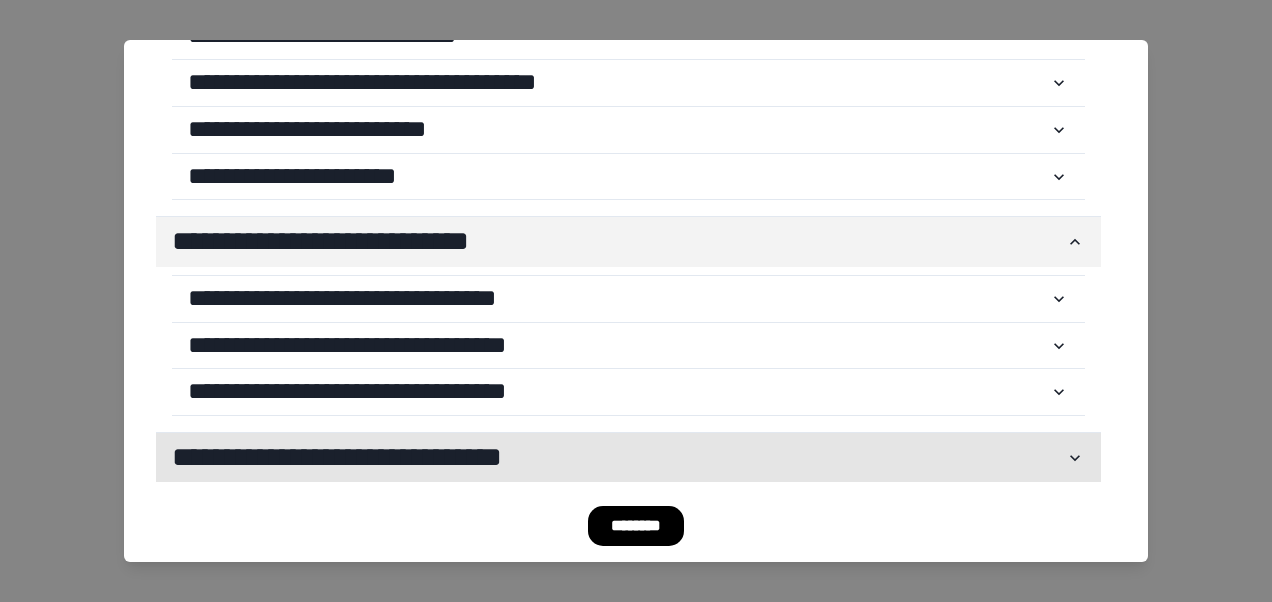 click on "**********" at bounding box center [628, 458] 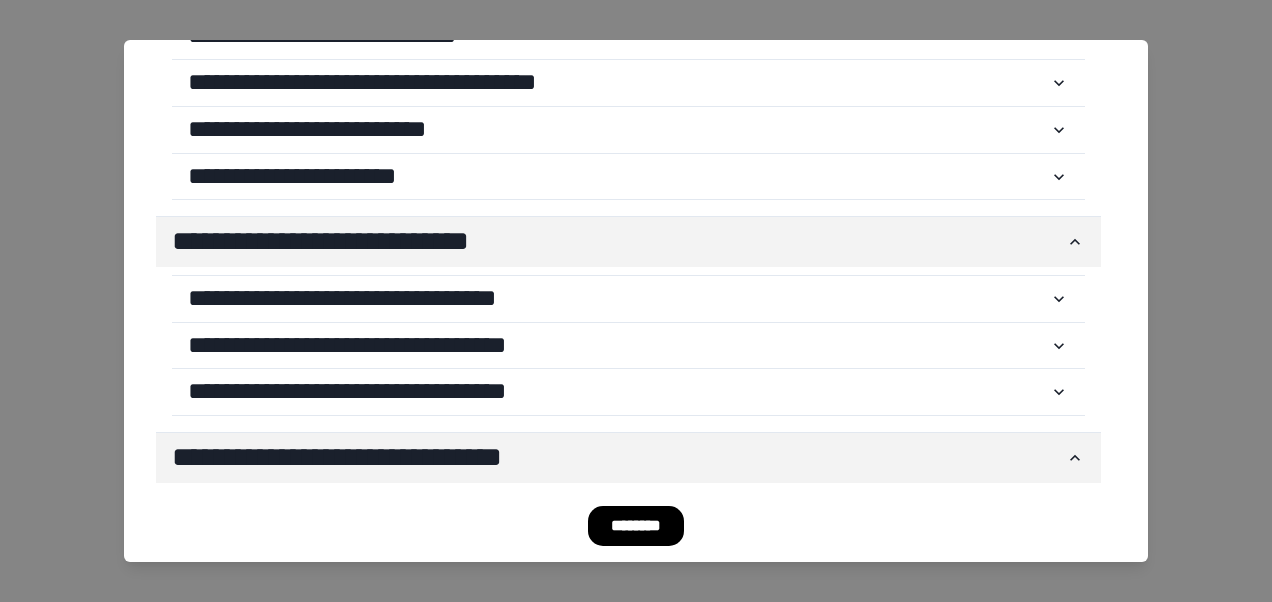 click on "********" at bounding box center [636, 526] 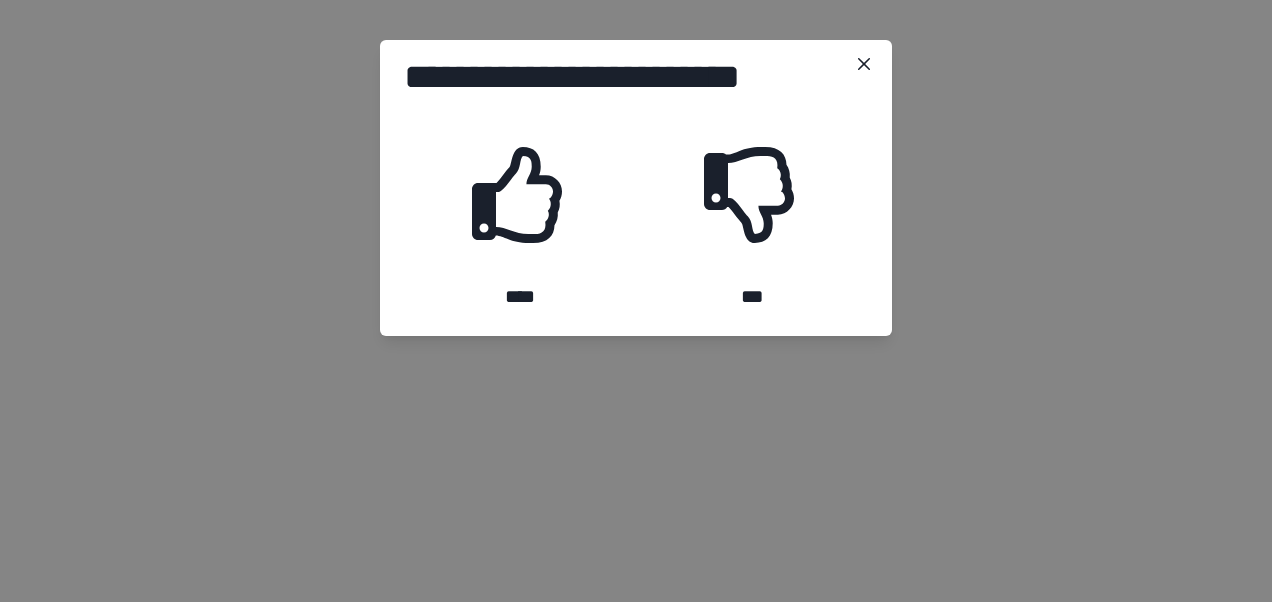 click 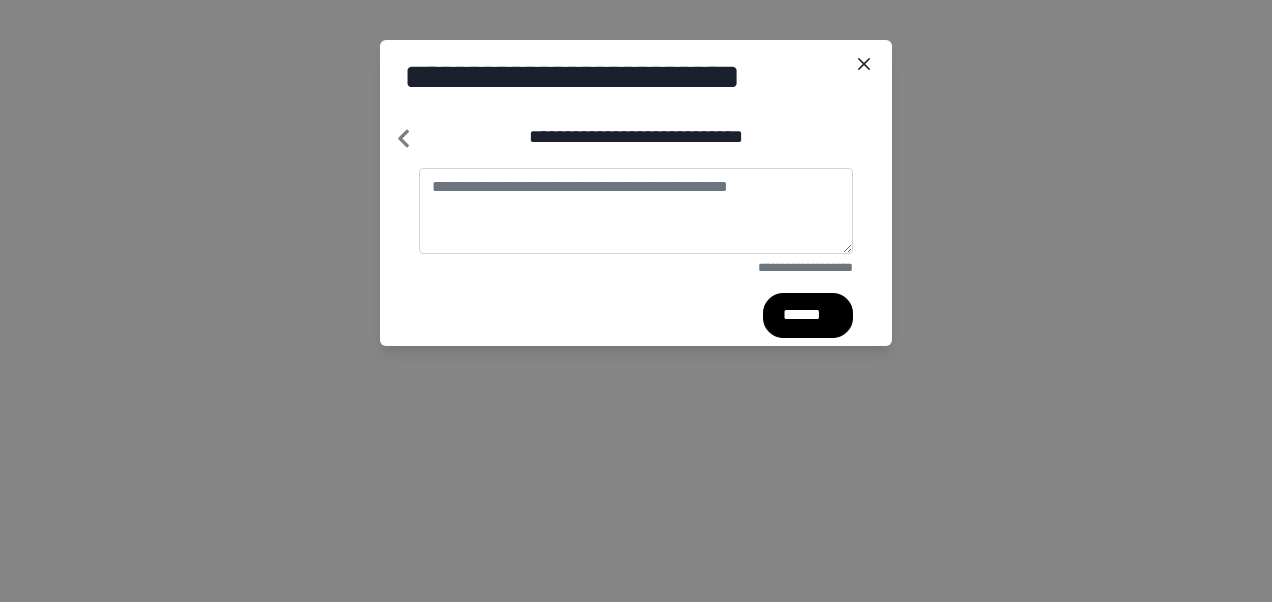 click on "******" at bounding box center [808, 315] 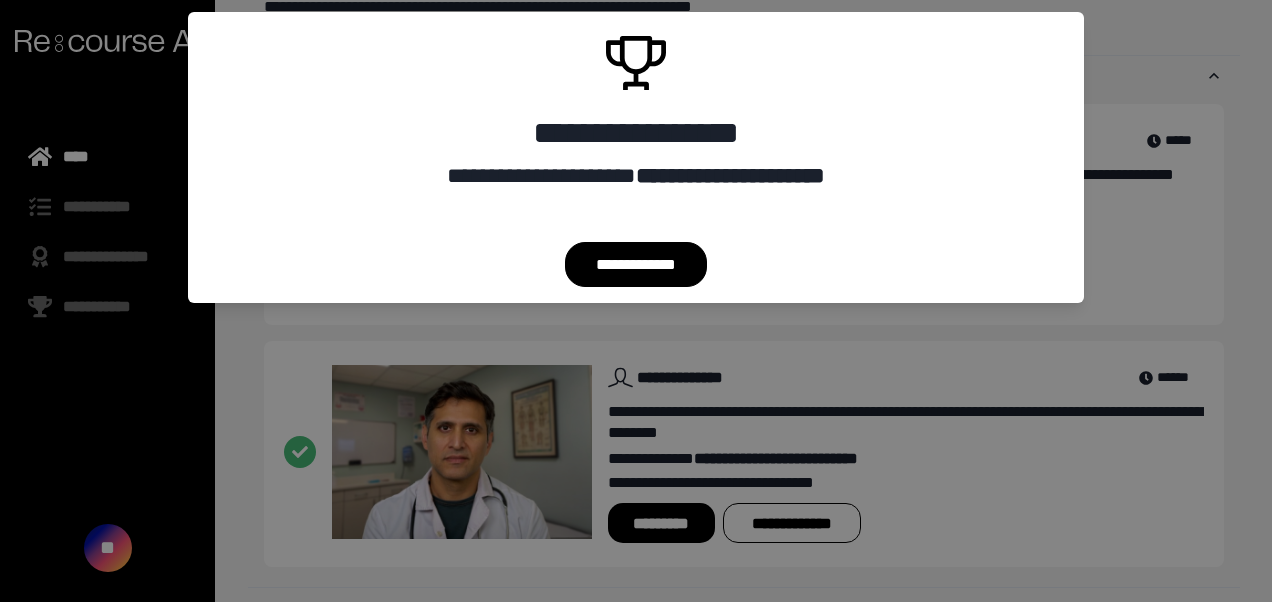click on "**********" at bounding box center [636, 264] 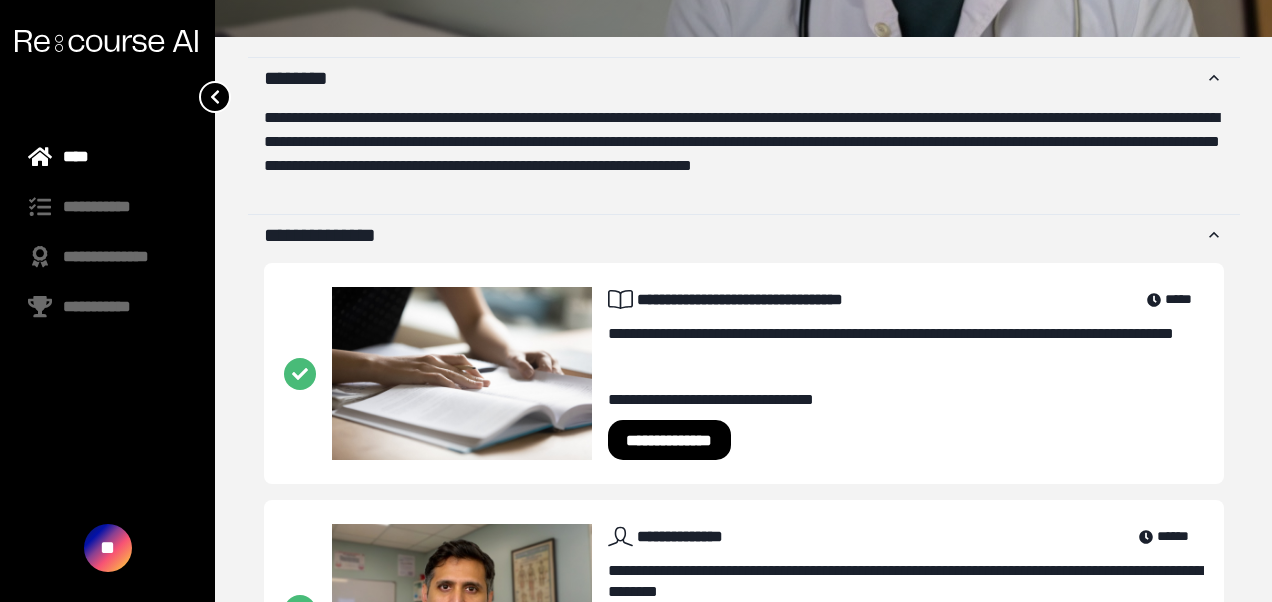 scroll, scrollTop: 602, scrollLeft: 0, axis: vertical 